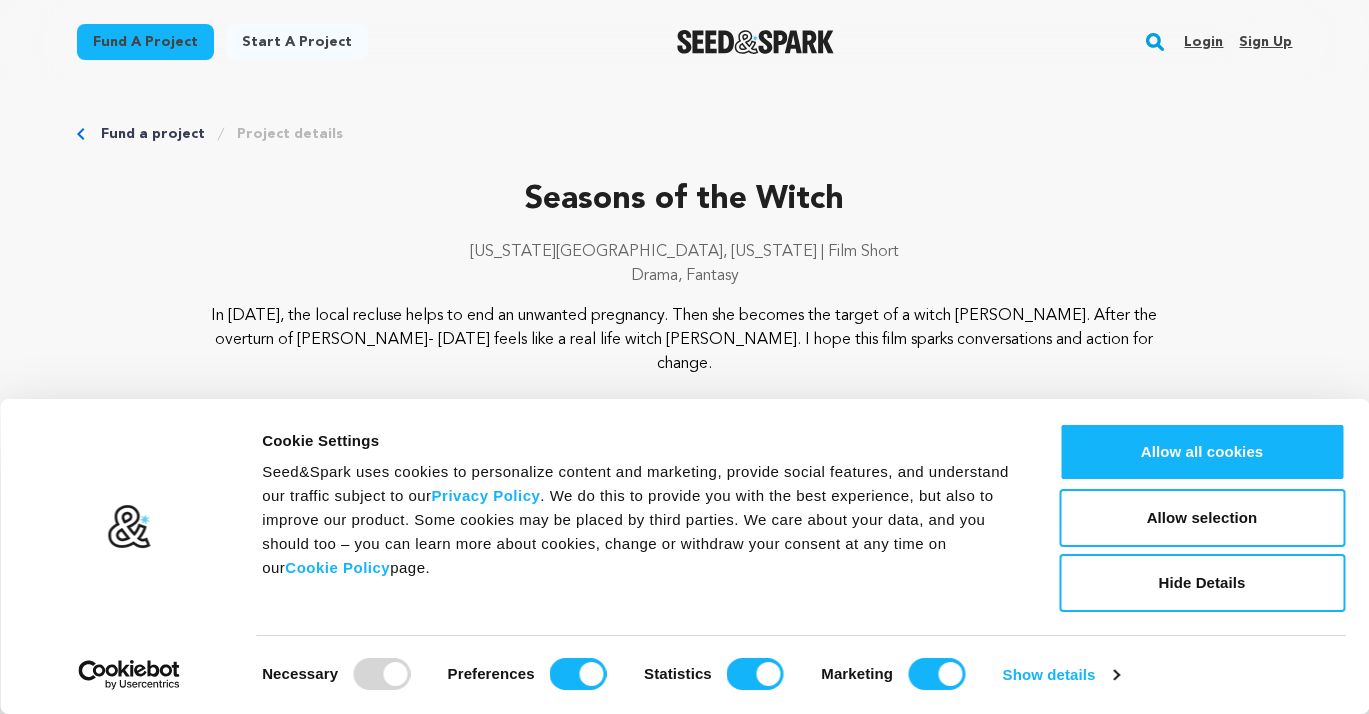 scroll, scrollTop: 0, scrollLeft: 0, axis: both 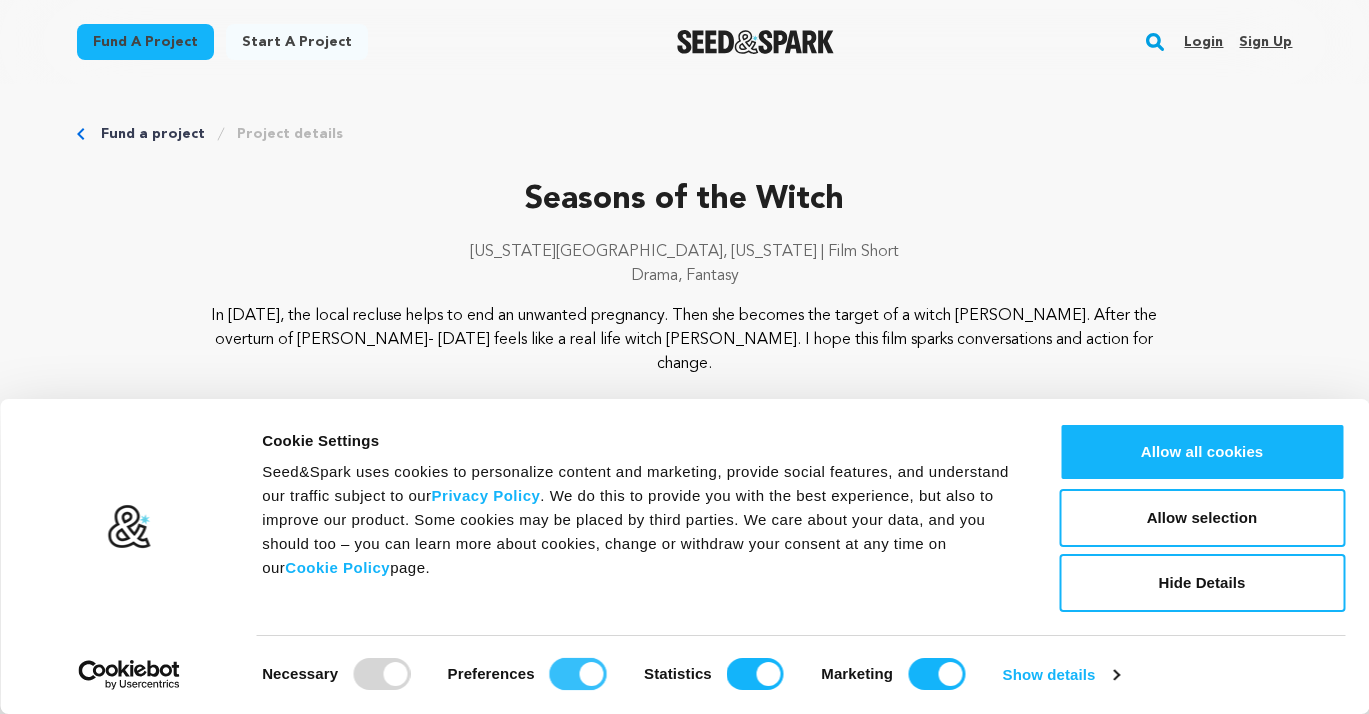 click on "Preferences" at bounding box center [578, 674] 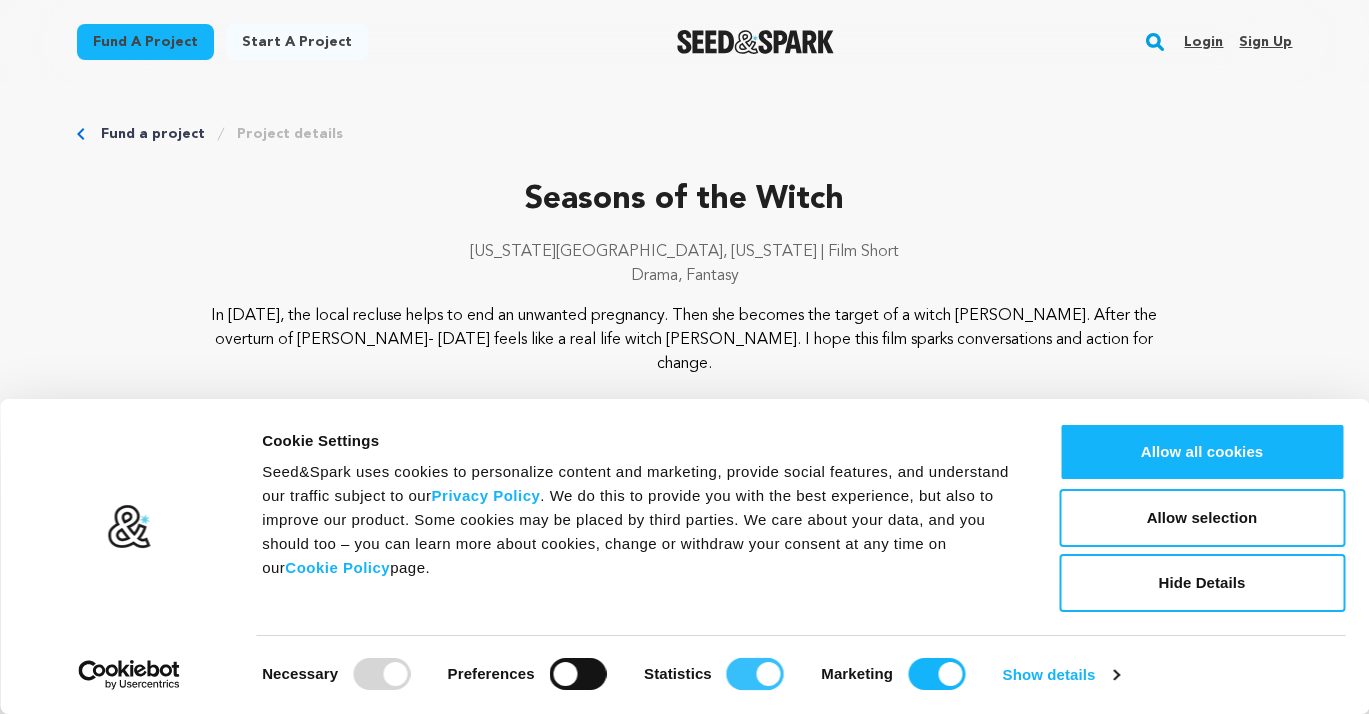 click on "Statistics" at bounding box center (755, 674) 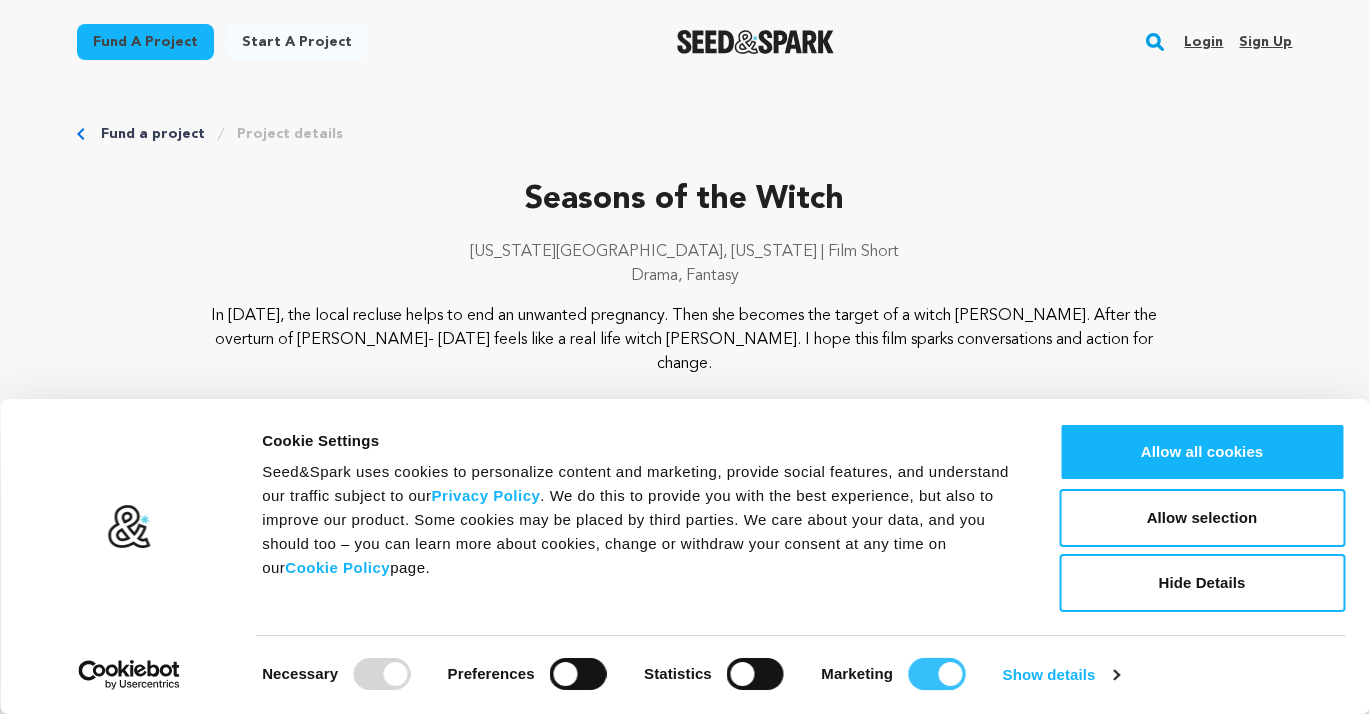 click on "Marketing" at bounding box center [936, 674] 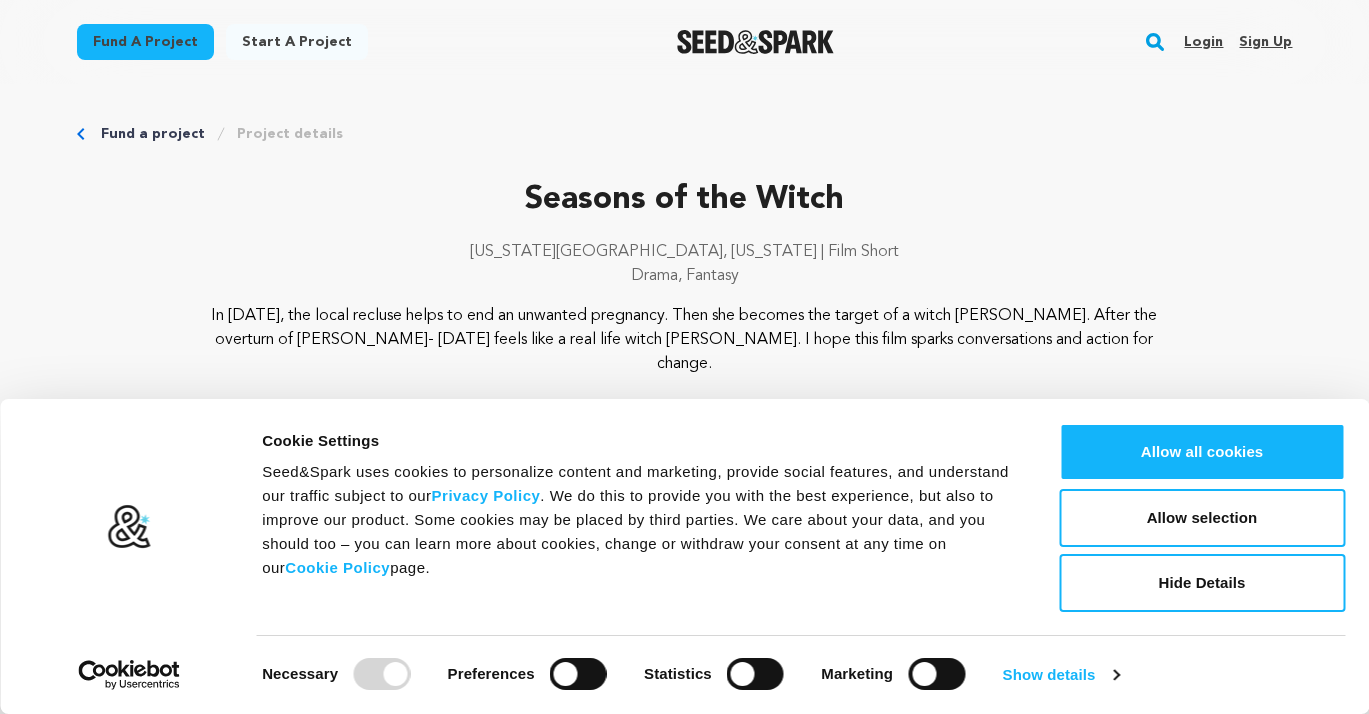 click at bounding box center [381, 674] 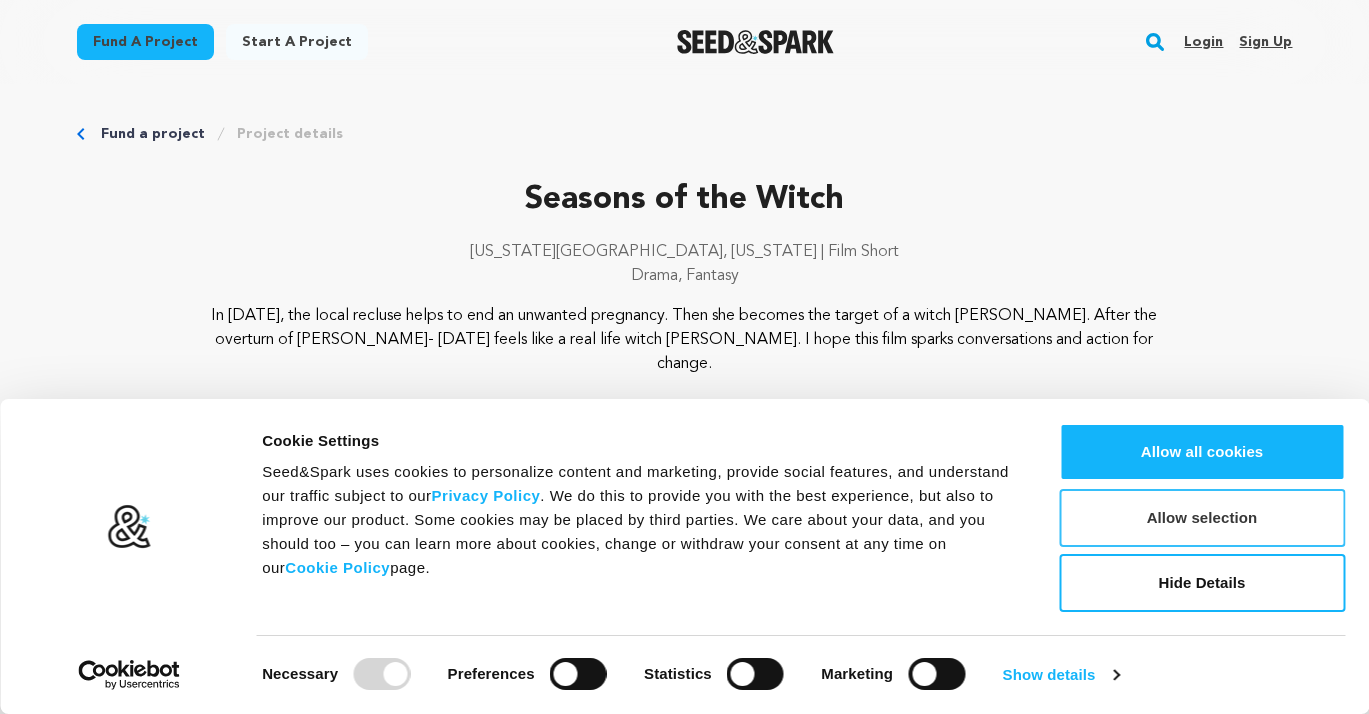 click on "Allow selection" at bounding box center [1202, 518] 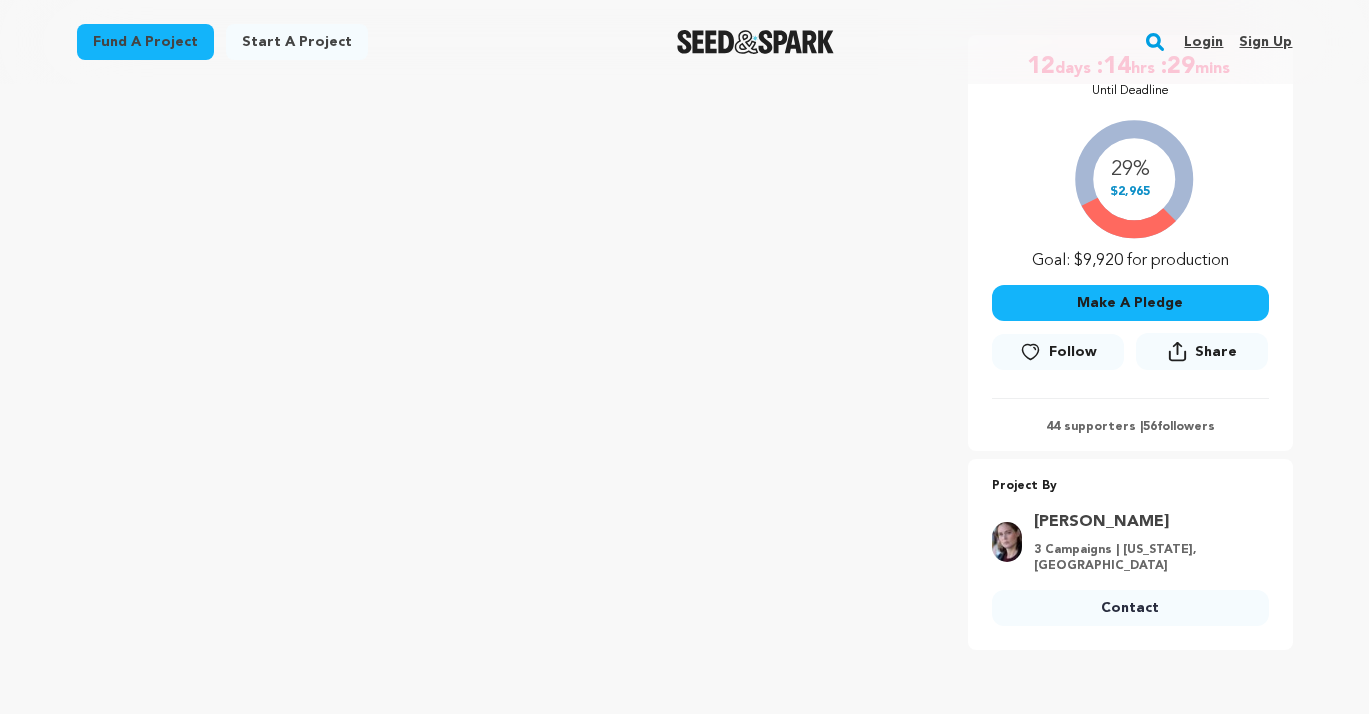 scroll, scrollTop: 375, scrollLeft: 0, axis: vertical 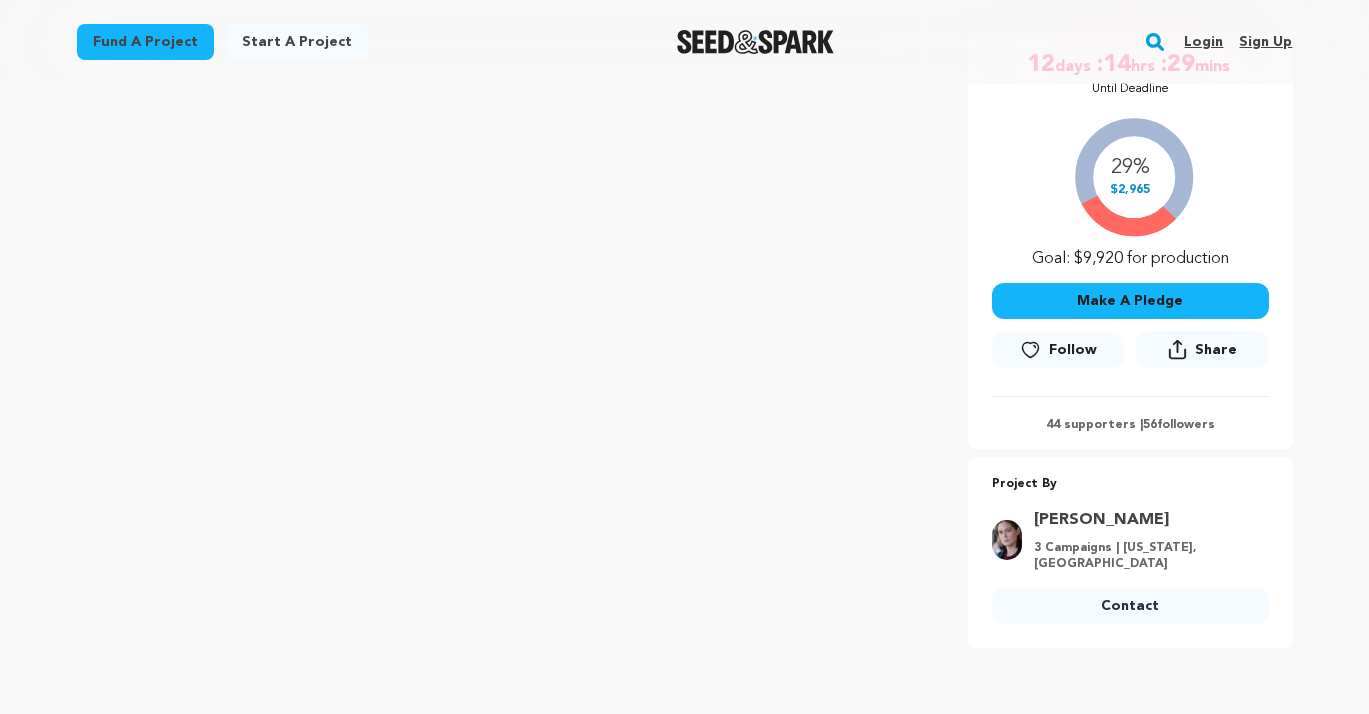 click on "Make A Pledge" at bounding box center [1130, 301] 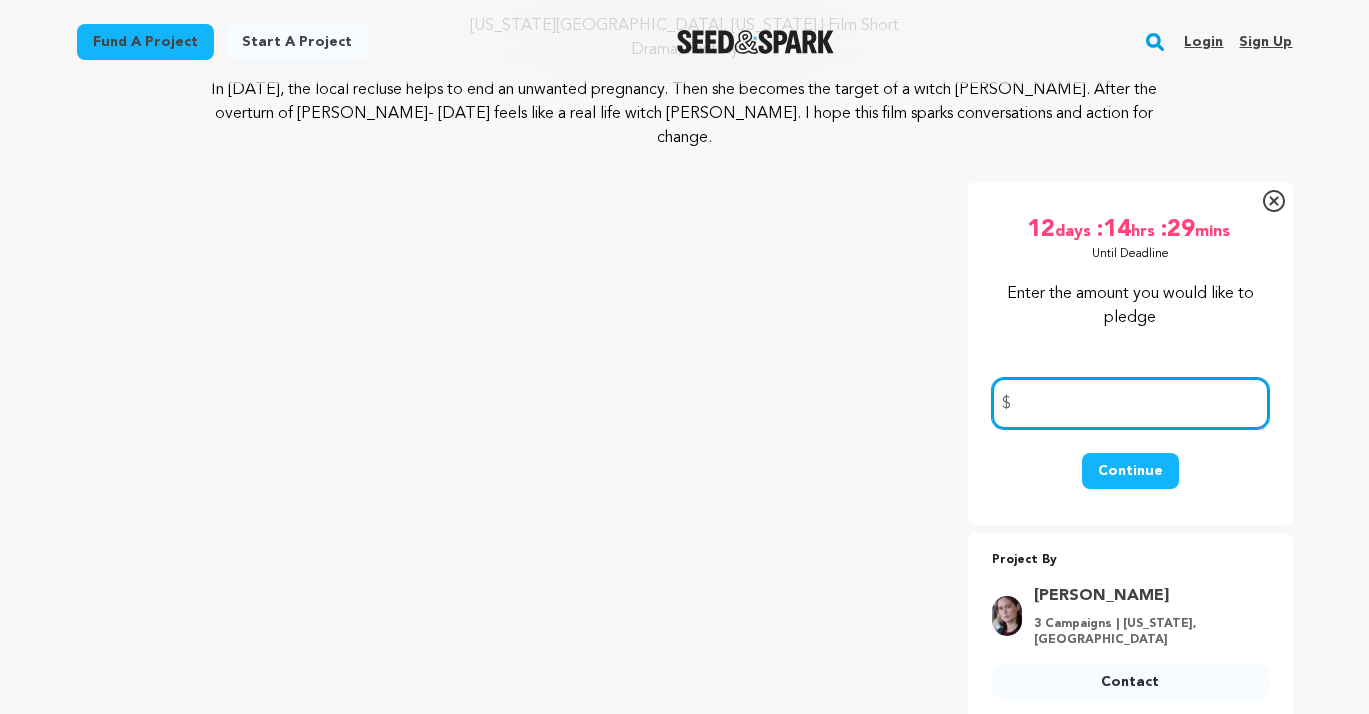scroll, scrollTop: 0, scrollLeft: 0, axis: both 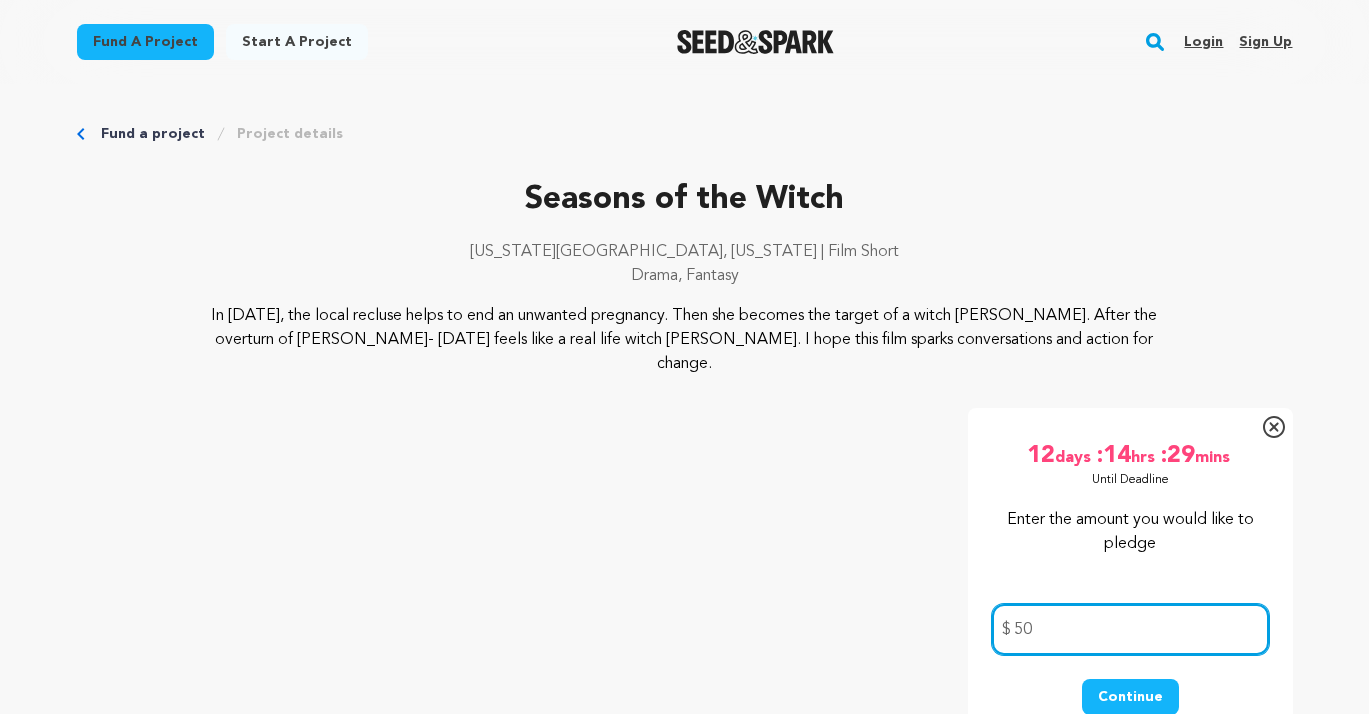 type on "50" 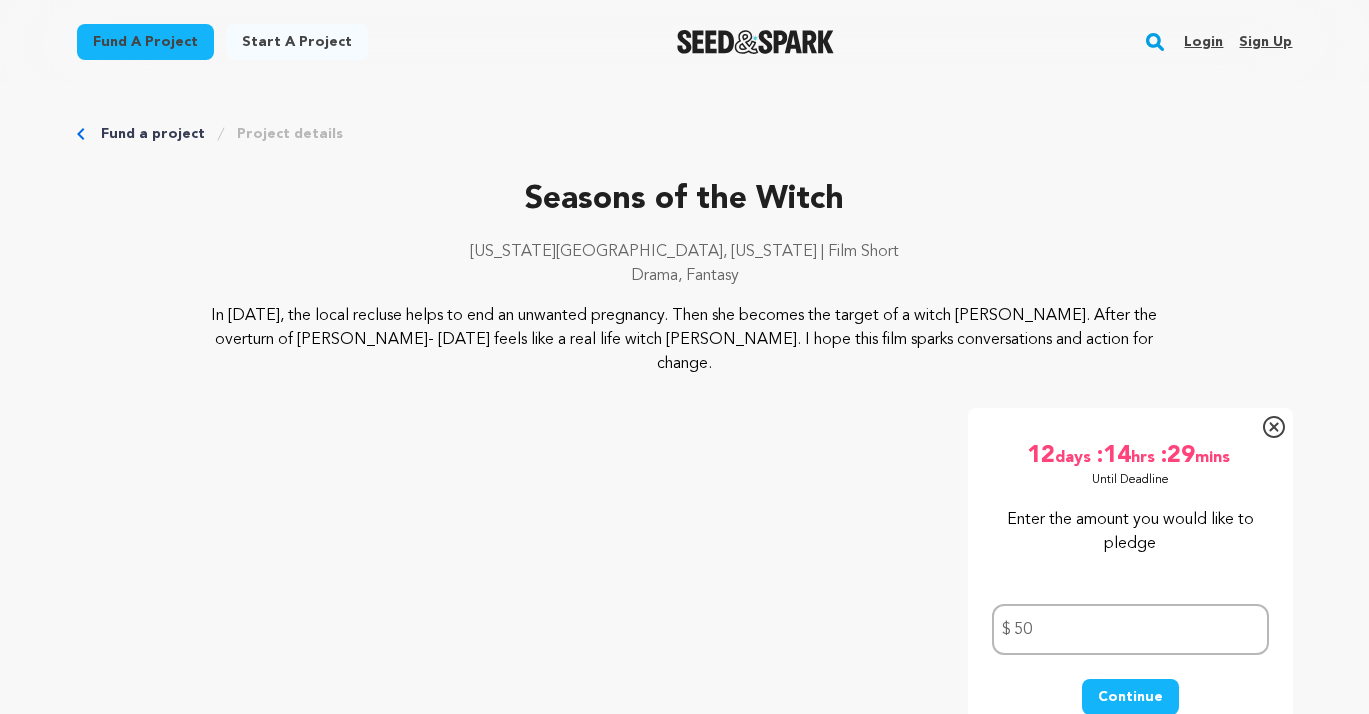 click on "Continue" at bounding box center [1130, 697] 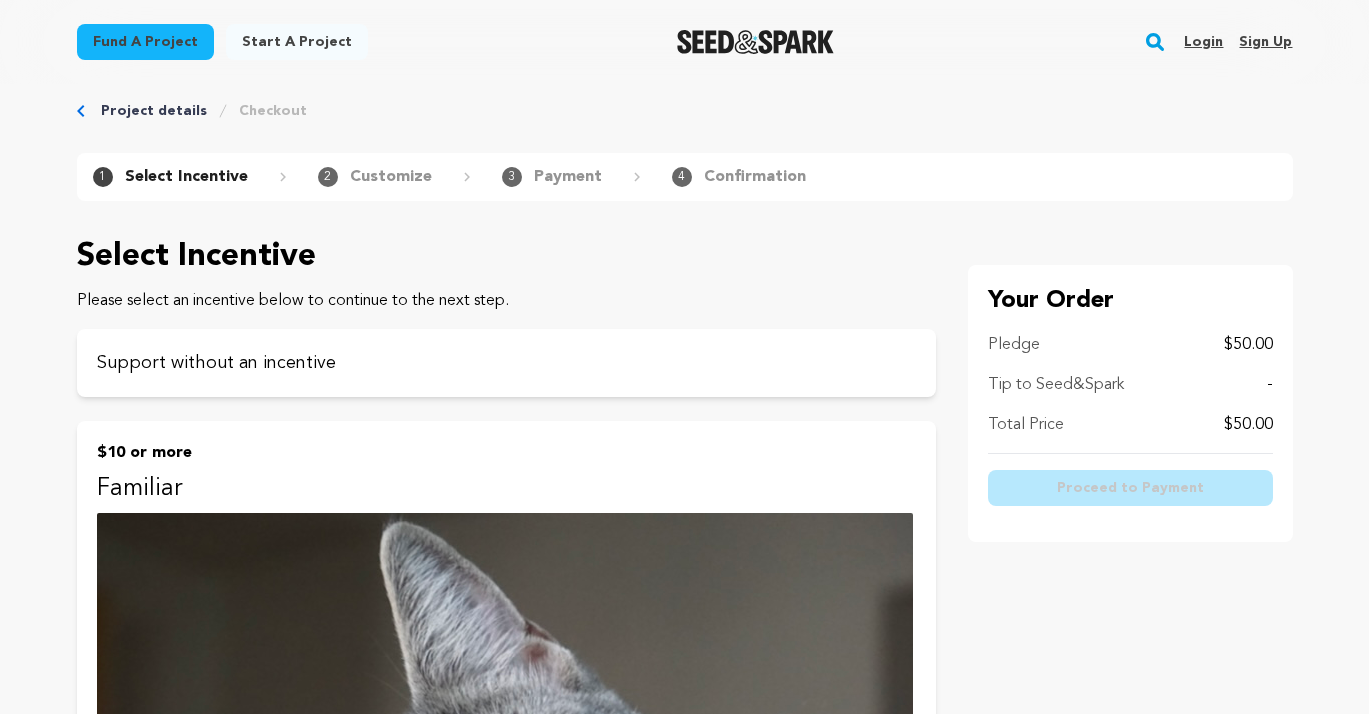 scroll, scrollTop: 0, scrollLeft: 0, axis: both 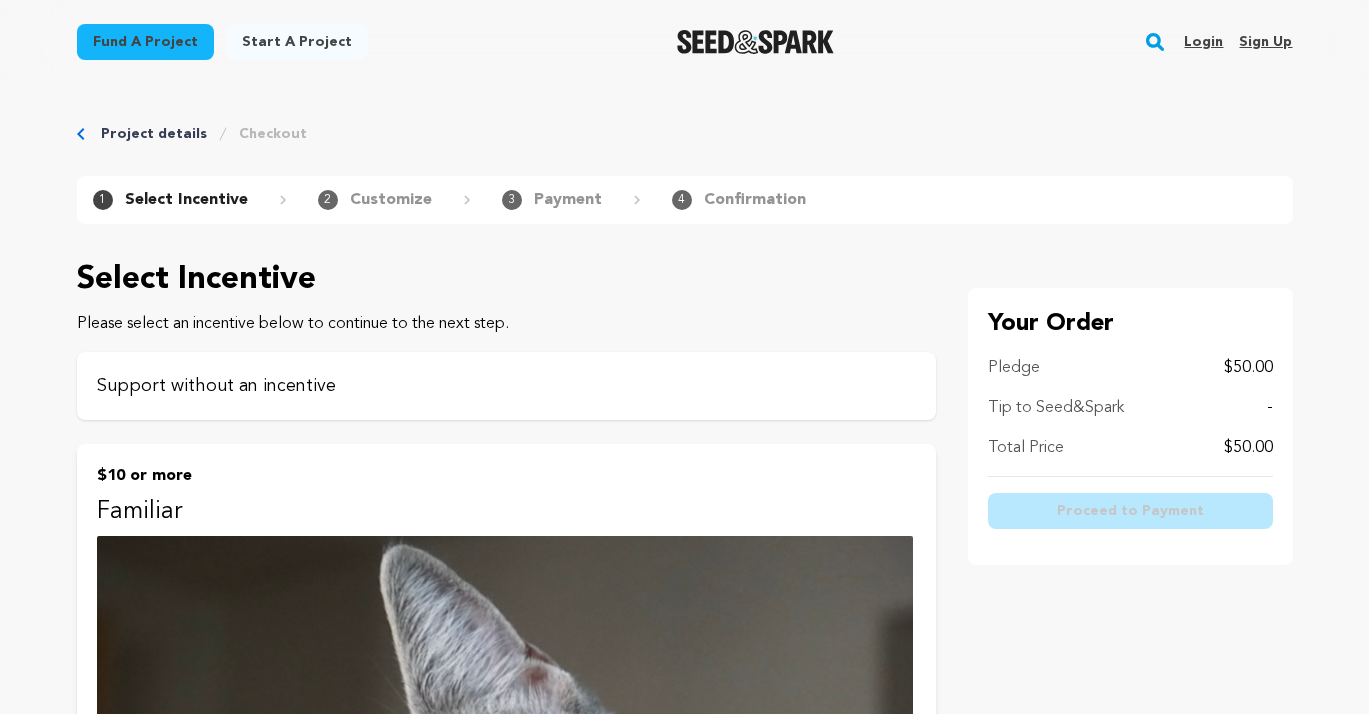click on "Support without an incentive" at bounding box center [506, 386] 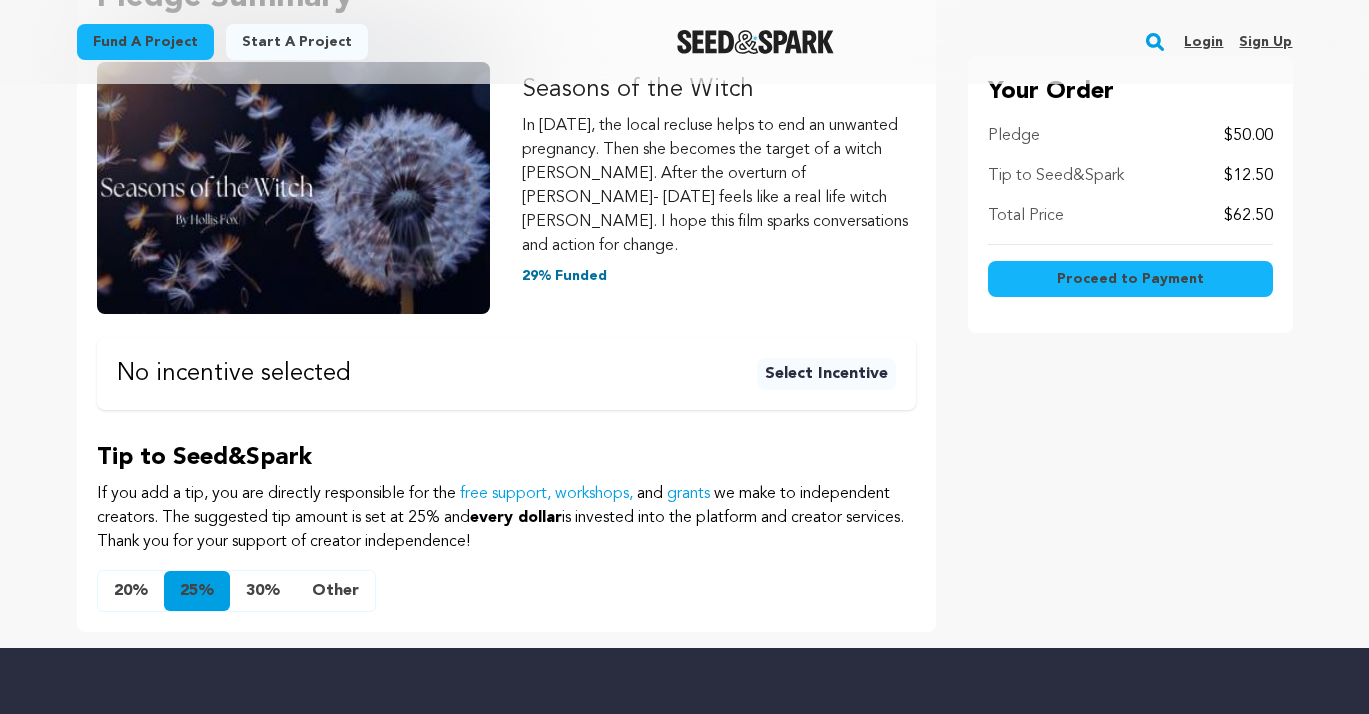 scroll, scrollTop: 326, scrollLeft: 0, axis: vertical 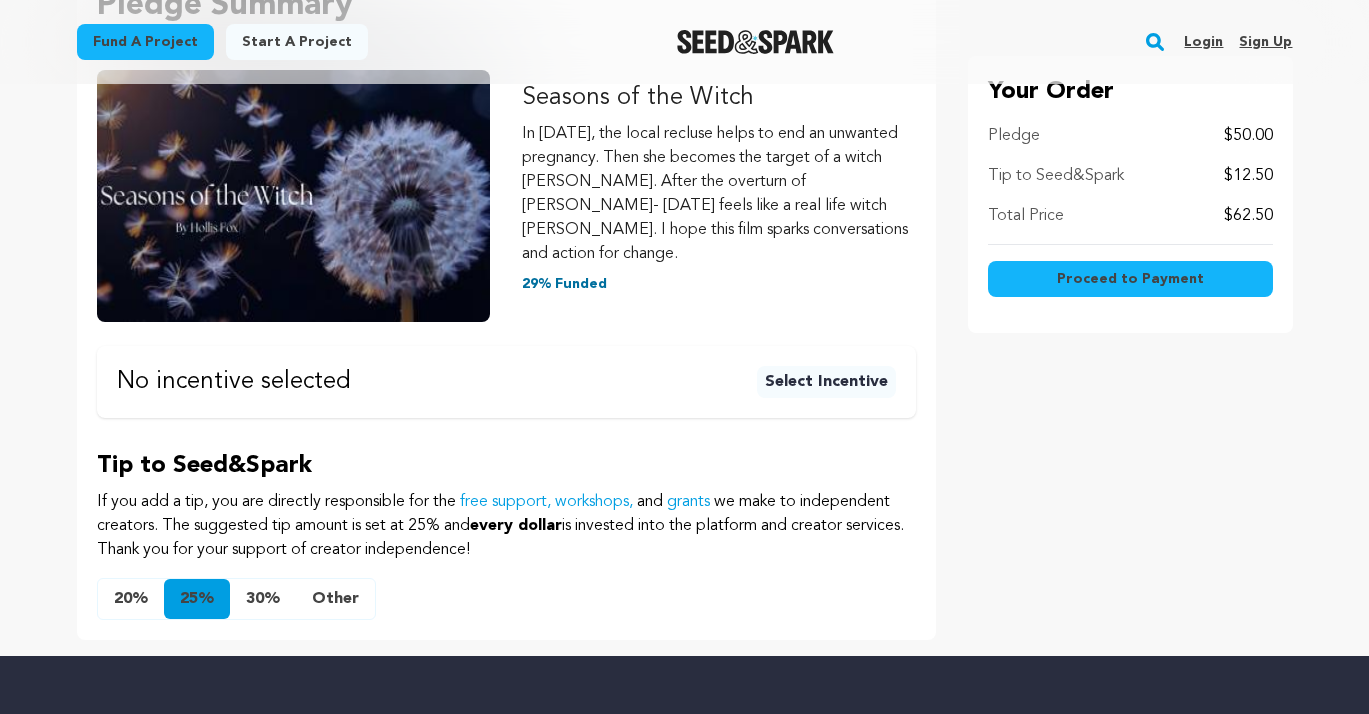 drag, startPoint x: 921, startPoint y: 465, endPoint x: 1015, endPoint y: 283, distance: 204.8414 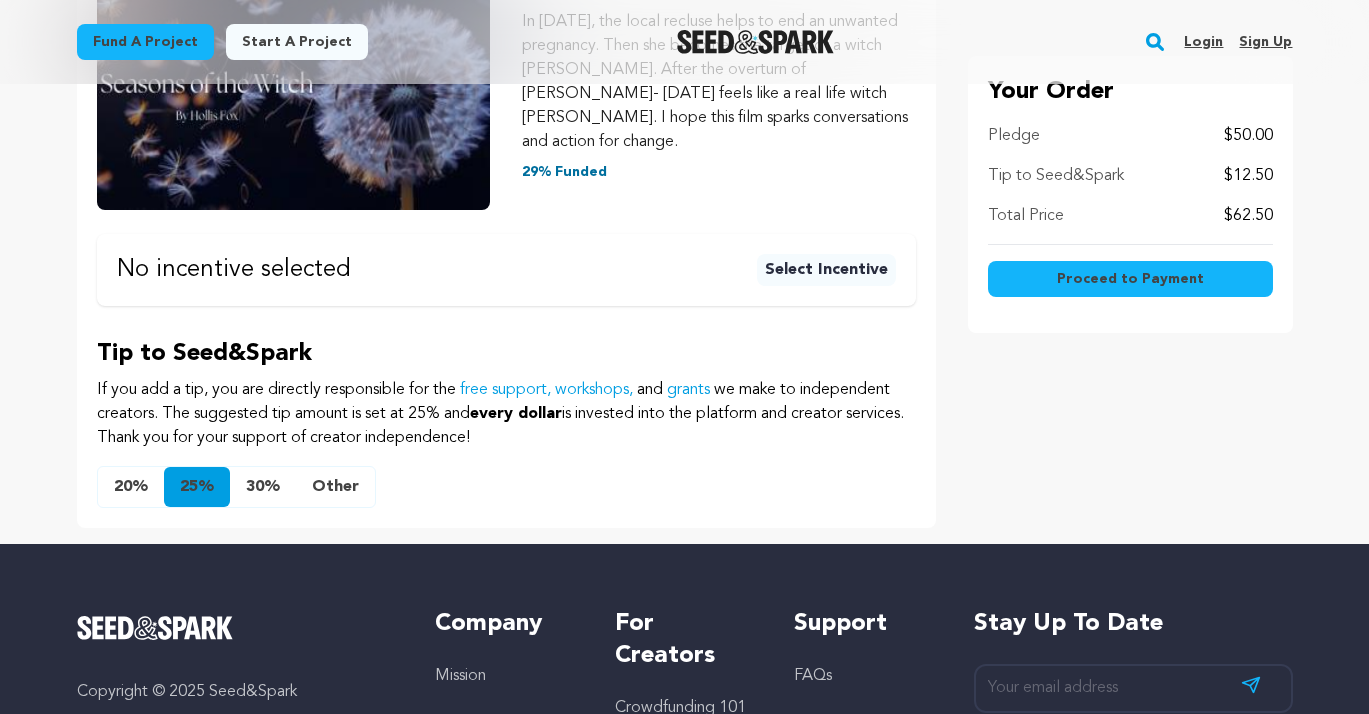 scroll, scrollTop: 511, scrollLeft: 0, axis: vertical 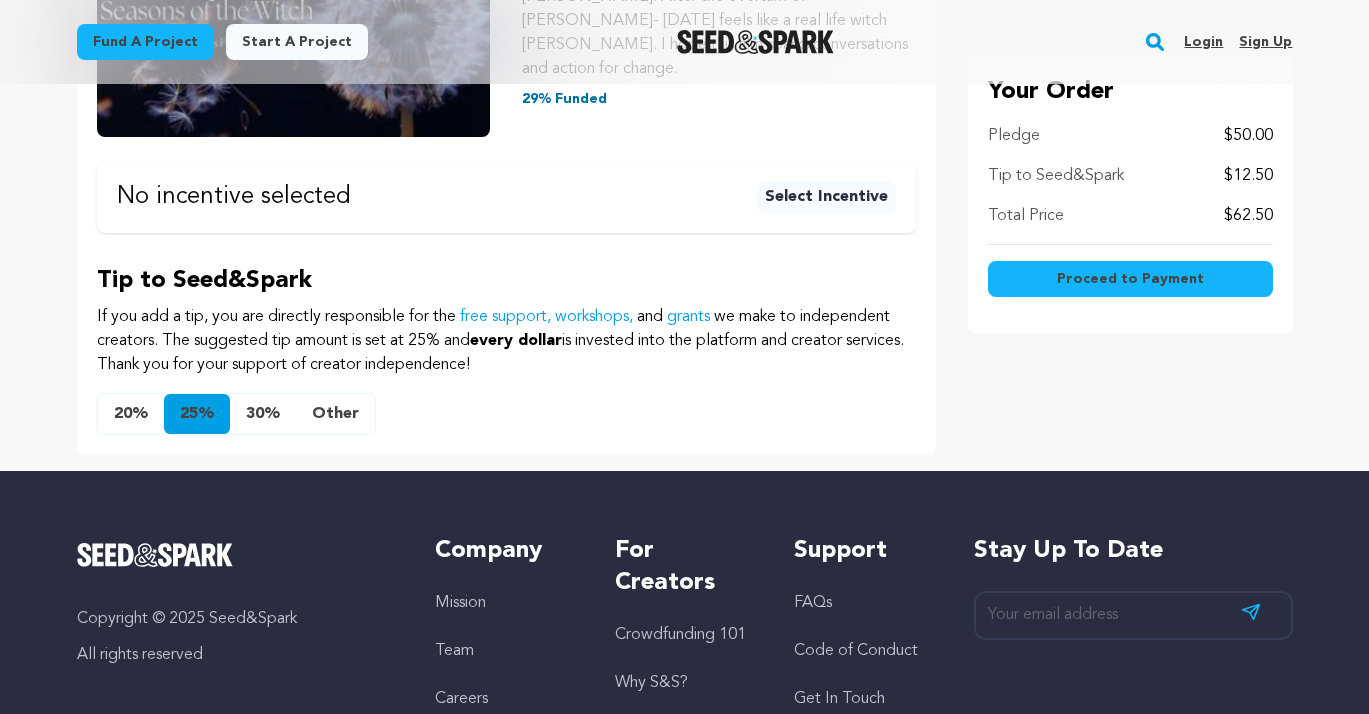 click on "Other" at bounding box center [335, 414] 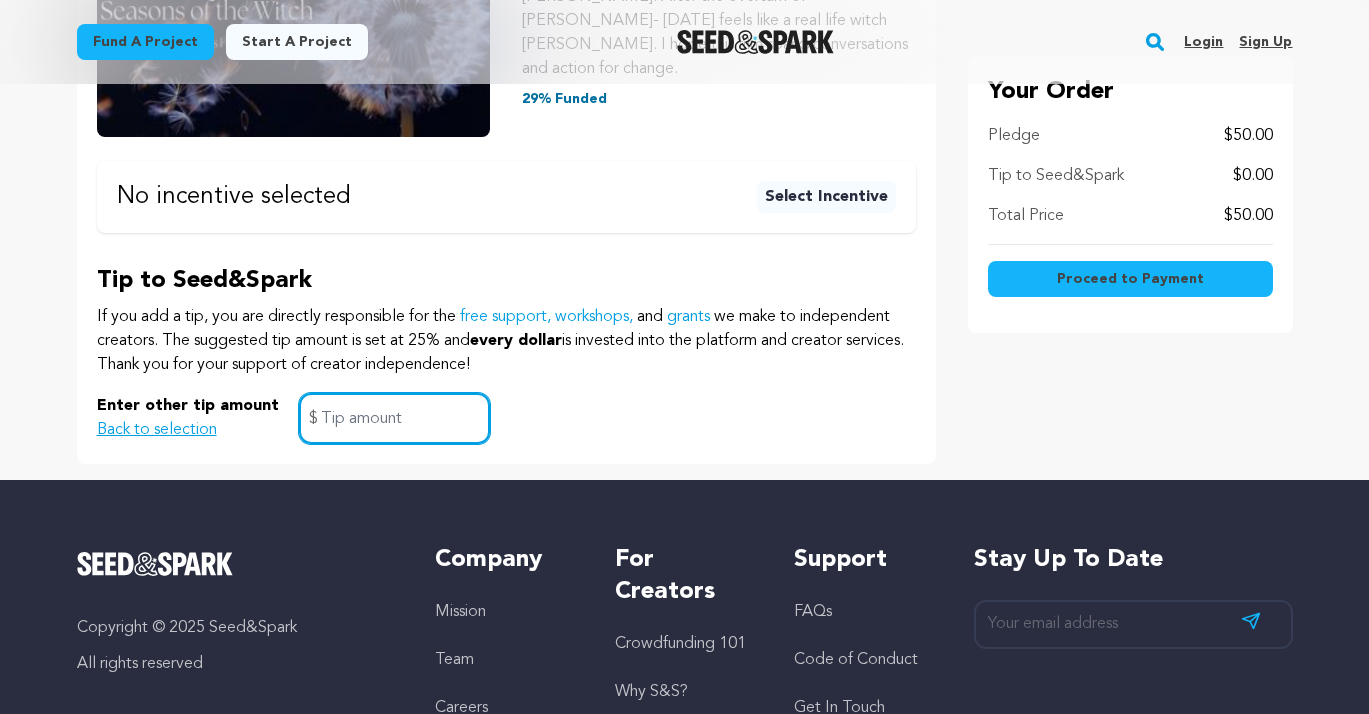 click at bounding box center [394, 418] 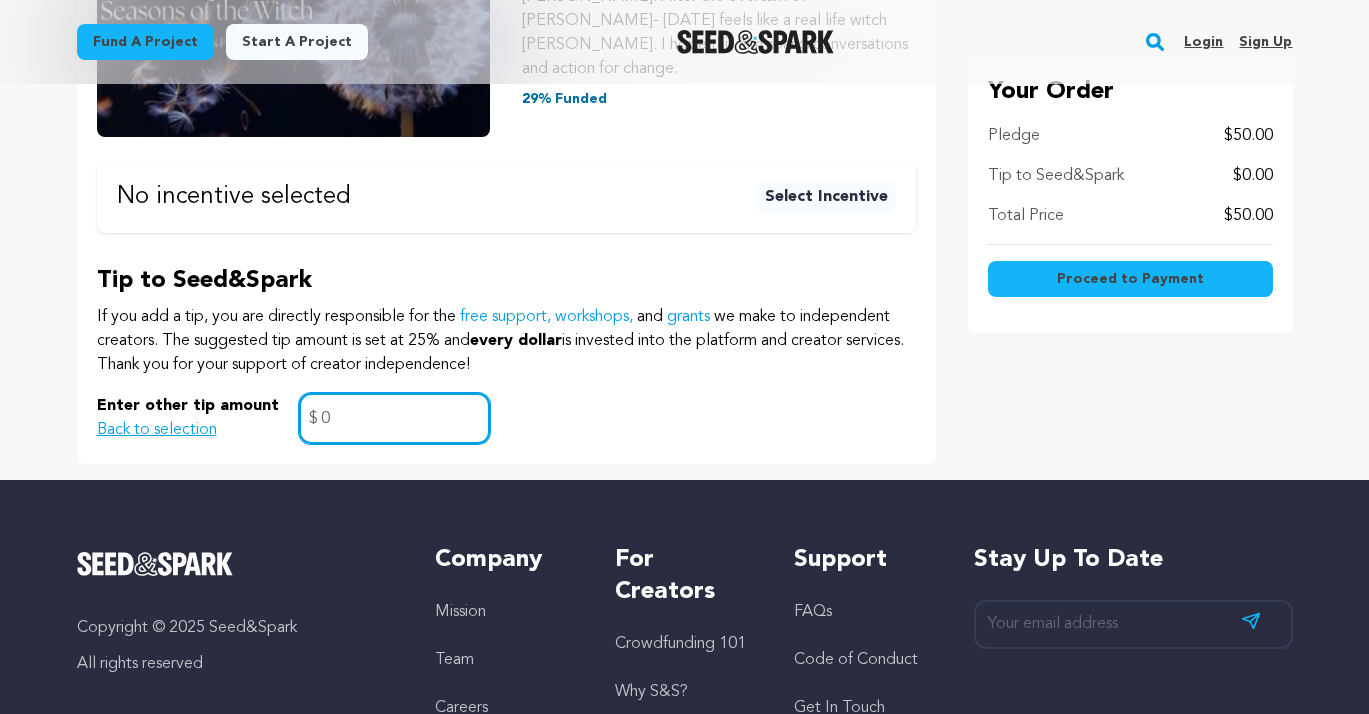 type on "0" 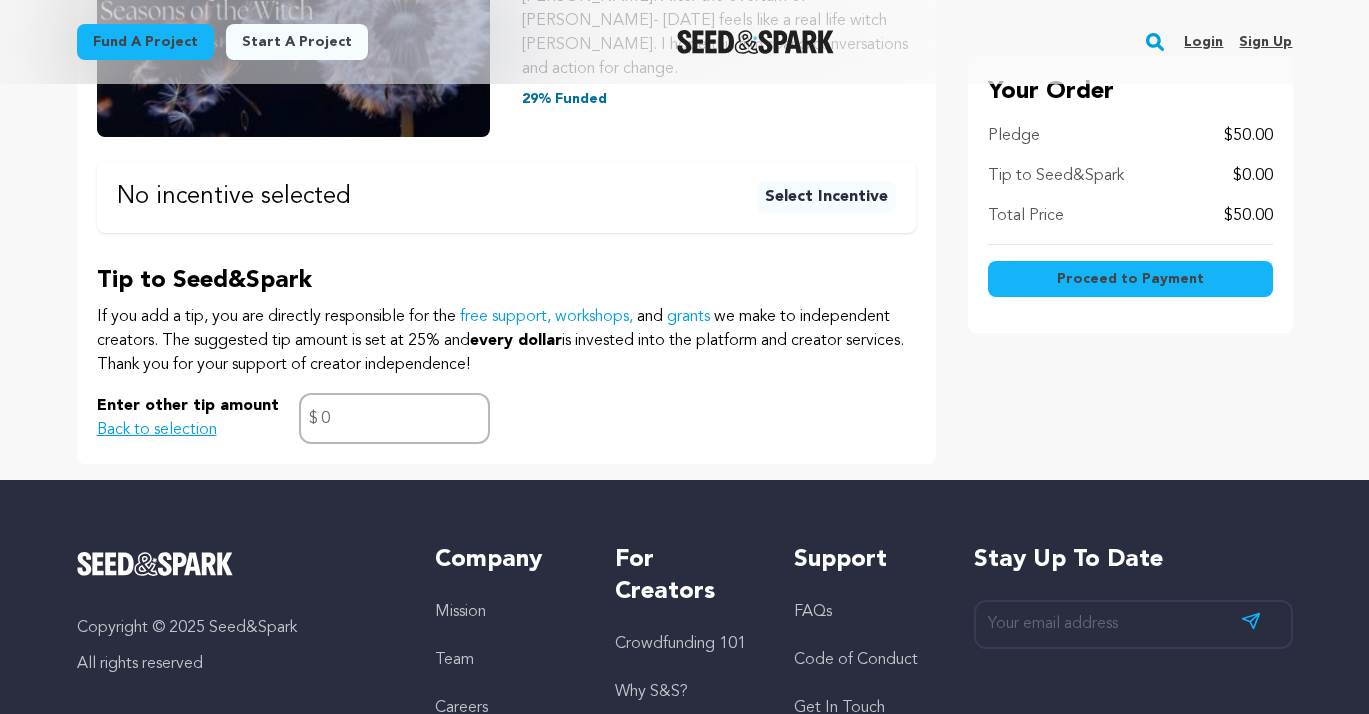 click on "Enter other tip amount
Back to selection
0
$" at bounding box center (506, 418) 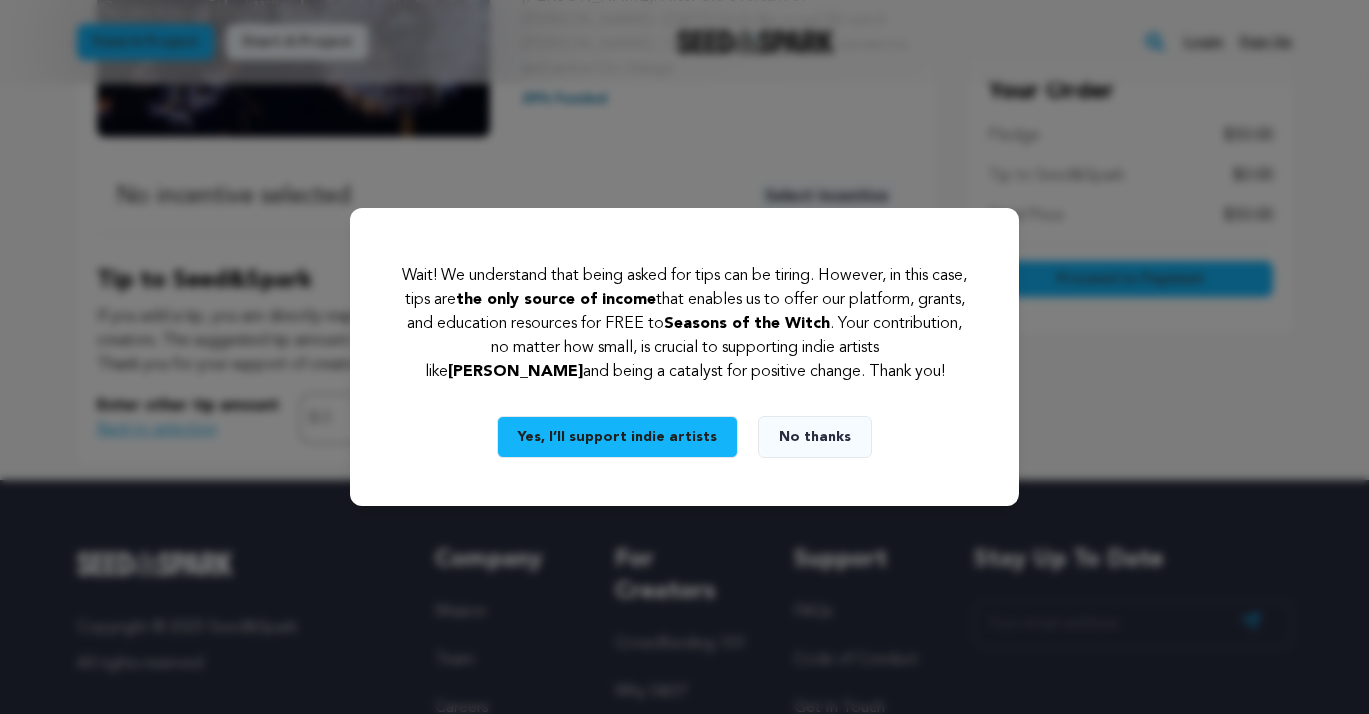 click on "No thanks" at bounding box center (815, 437) 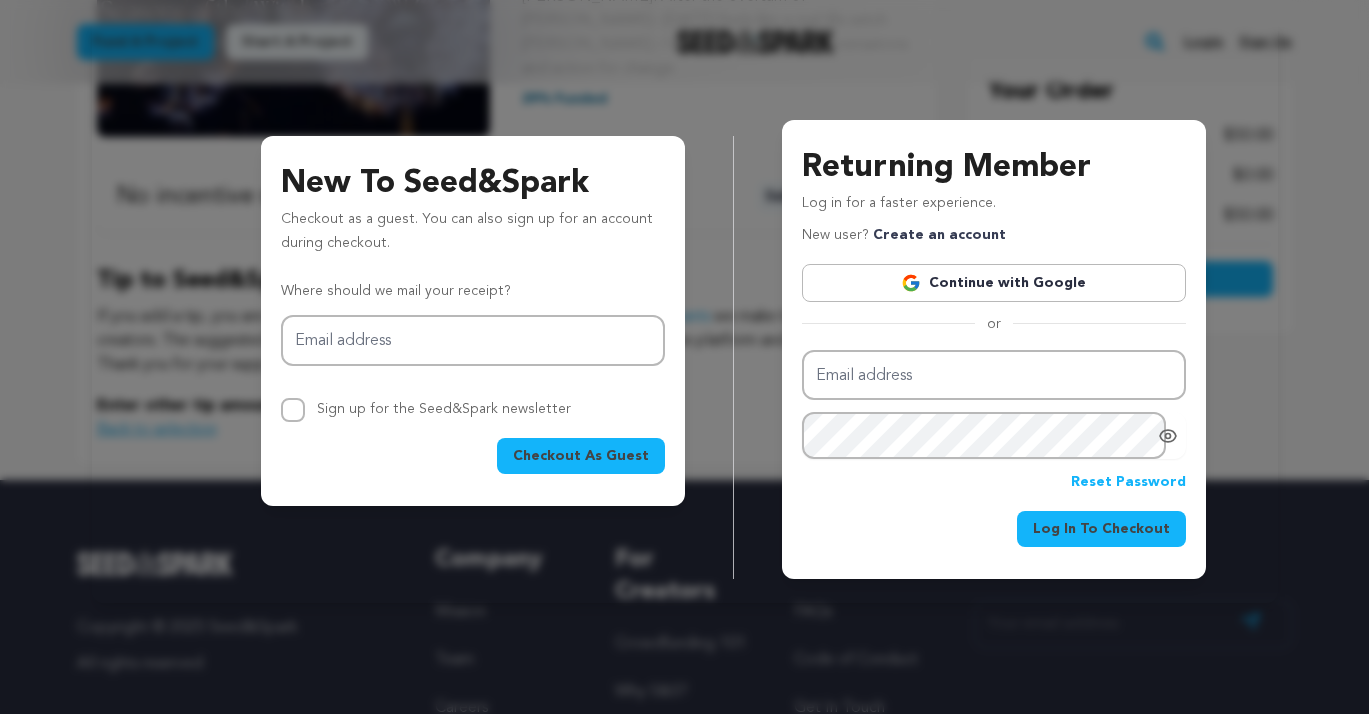 click on "New To Seed&Spark
Checkout as a guest. You can also sign up for an account during checkout.
Where should we mail your receipt?
Email address
Sign up for the Seed&Spark newsletter
Checkout As Guest
Returning Member
Log in for a faster experience." at bounding box center [685, 333] 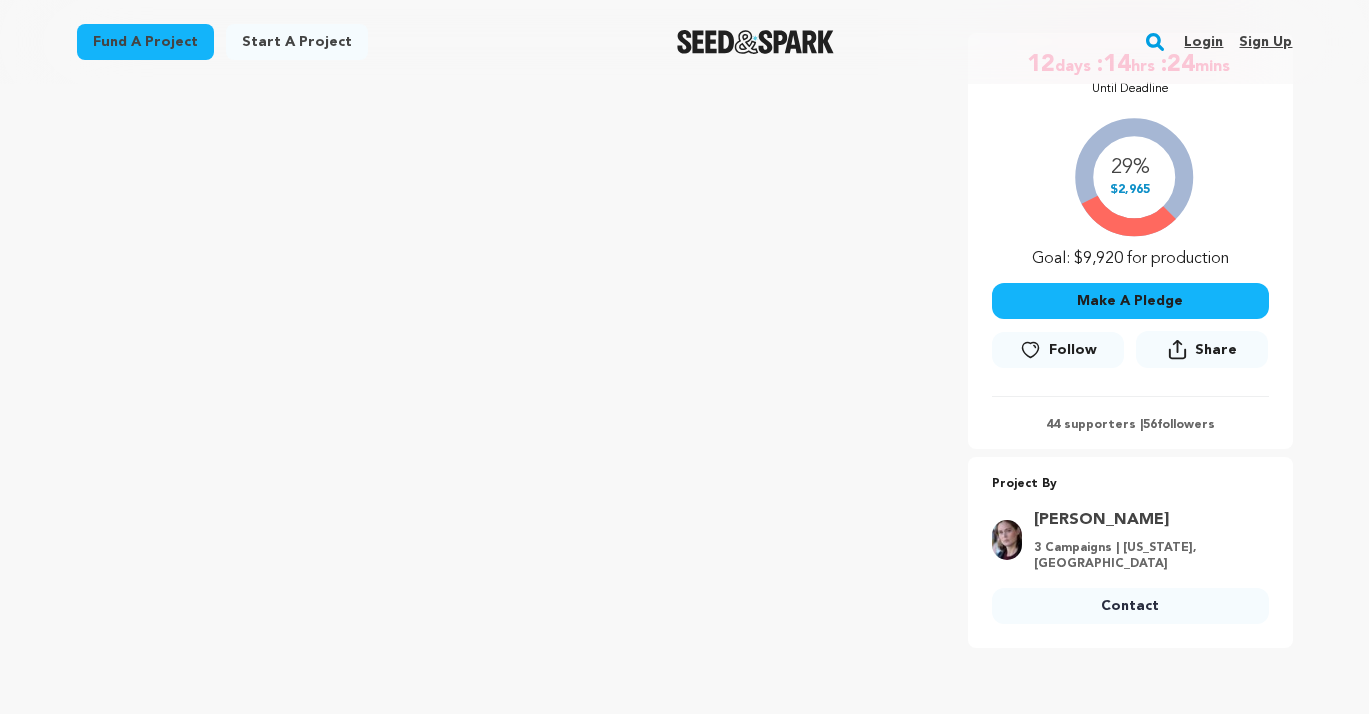 scroll, scrollTop: 382, scrollLeft: 0, axis: vertical 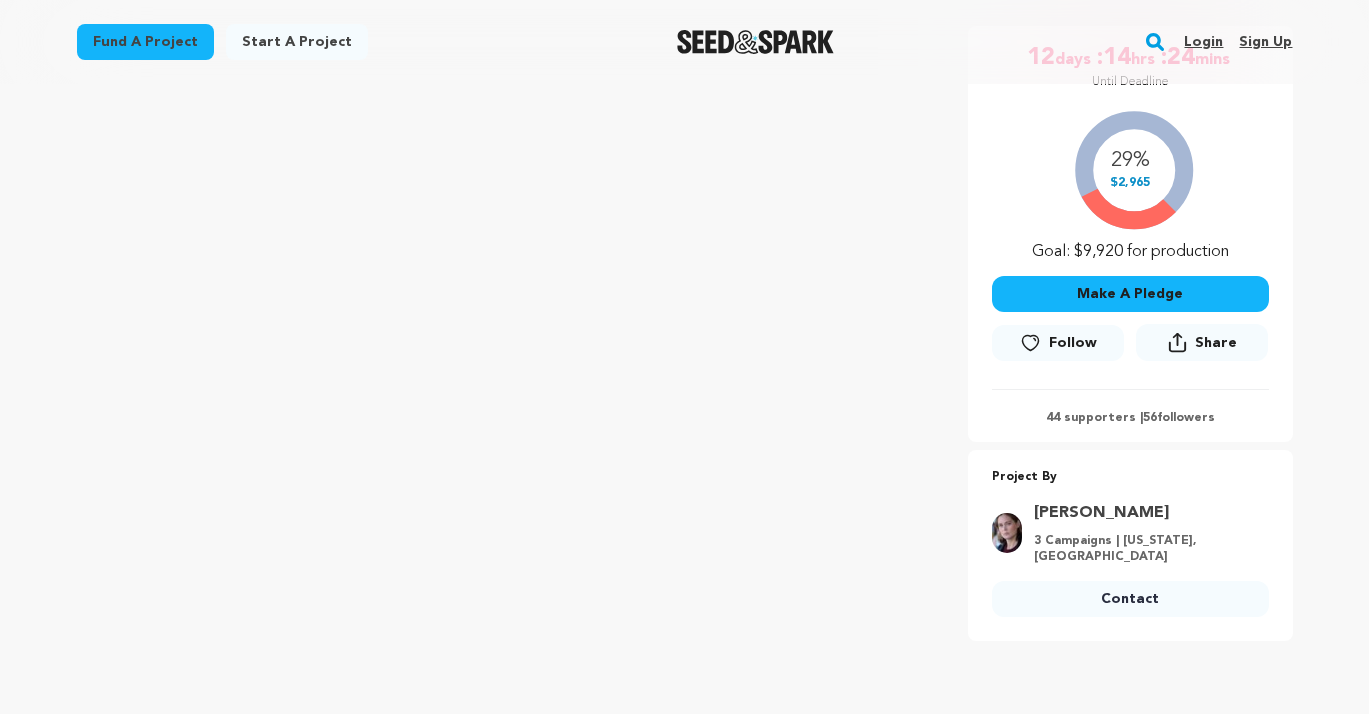 click on "Make A Pledge" at bounding box center (1130, 294) 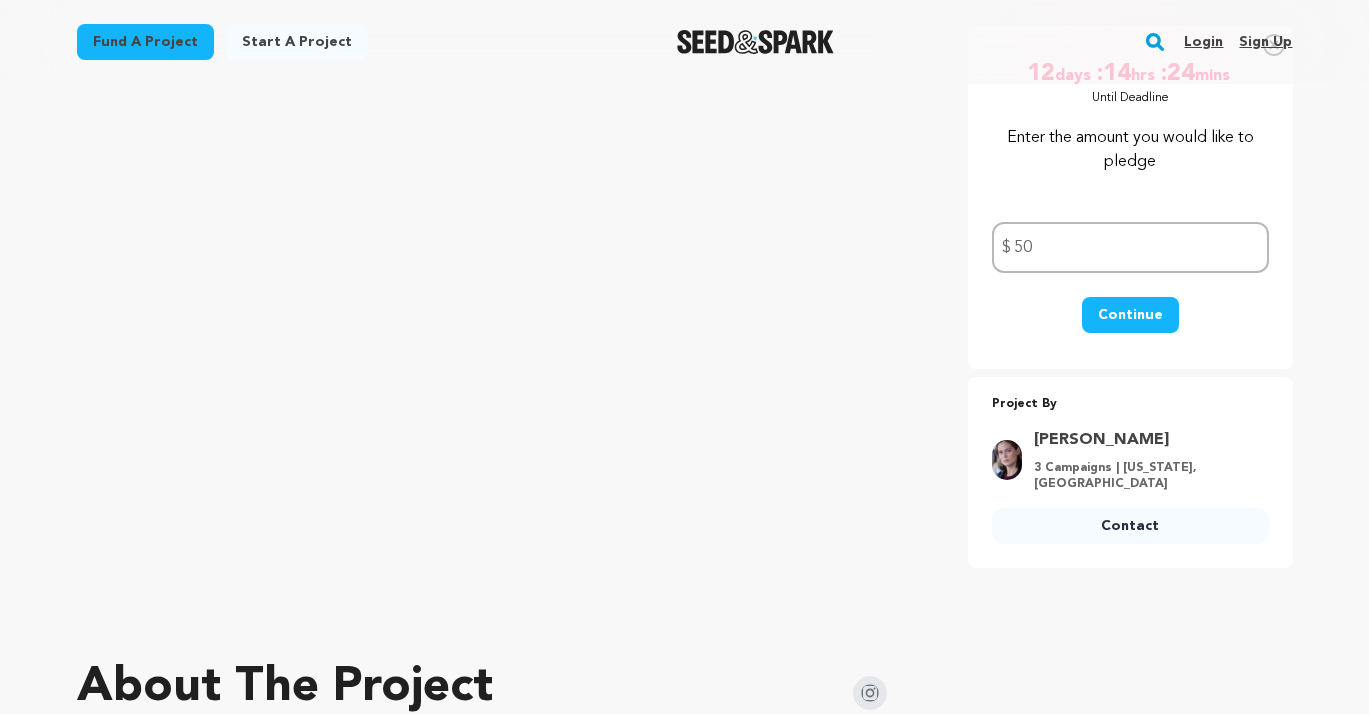 click on "Continue" at bounding box center [1130, 315] 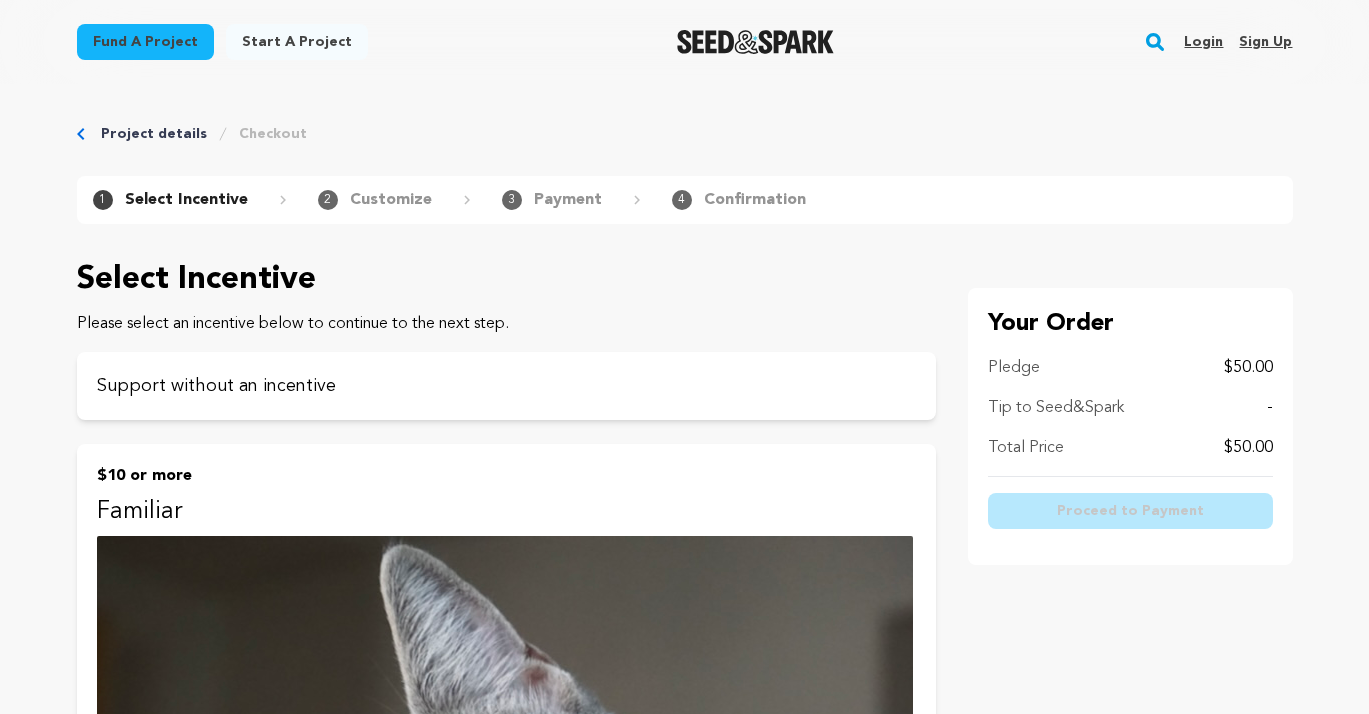 scroll, scrollTop: 0, scrollLeft: 0, axis: both 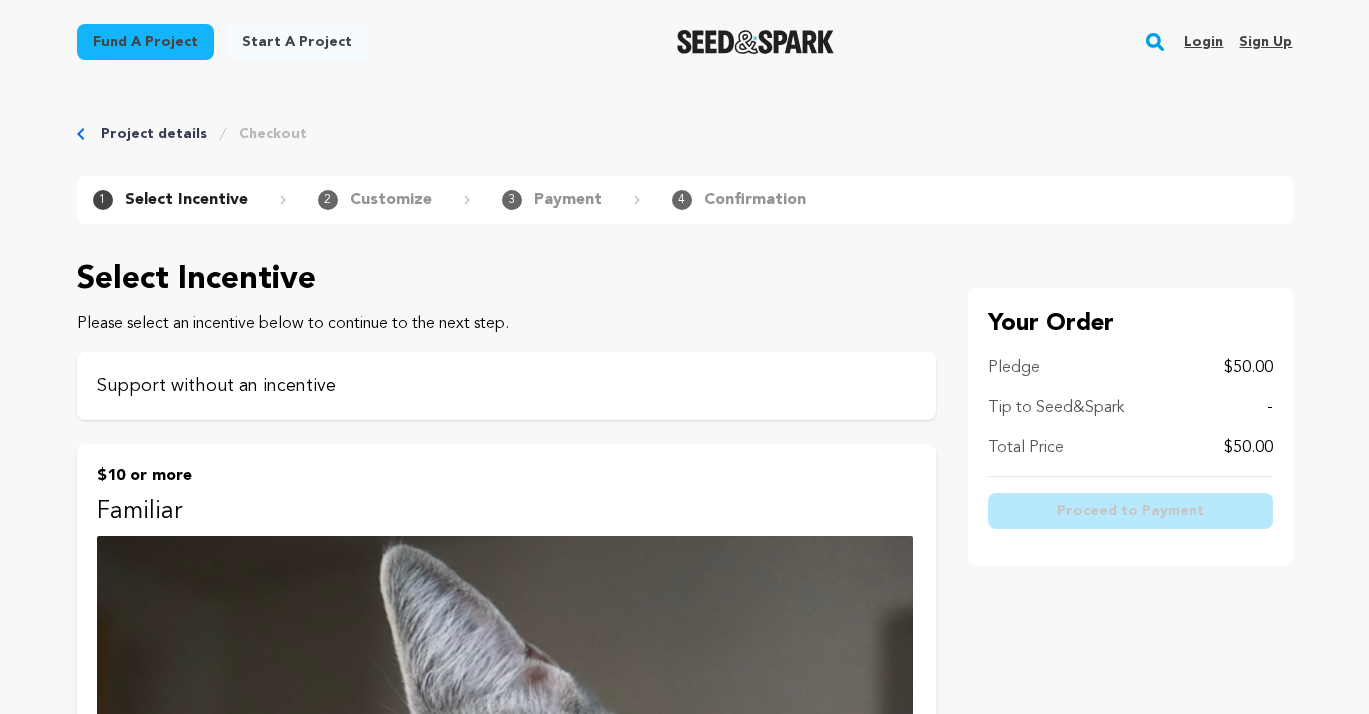 click on "Support without an incentive" at bounding box center (506, 386) 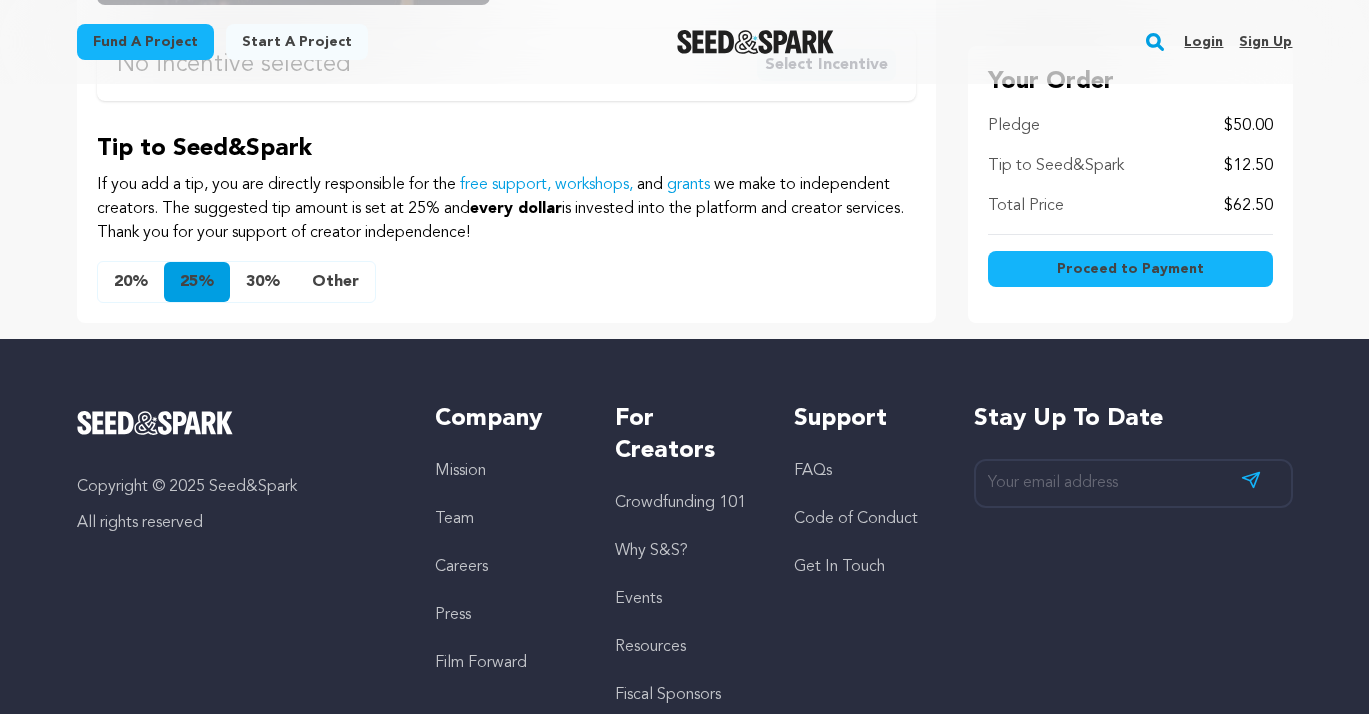 scroll, scrollTop: 644, scrollLeft: 0, axis: vertical 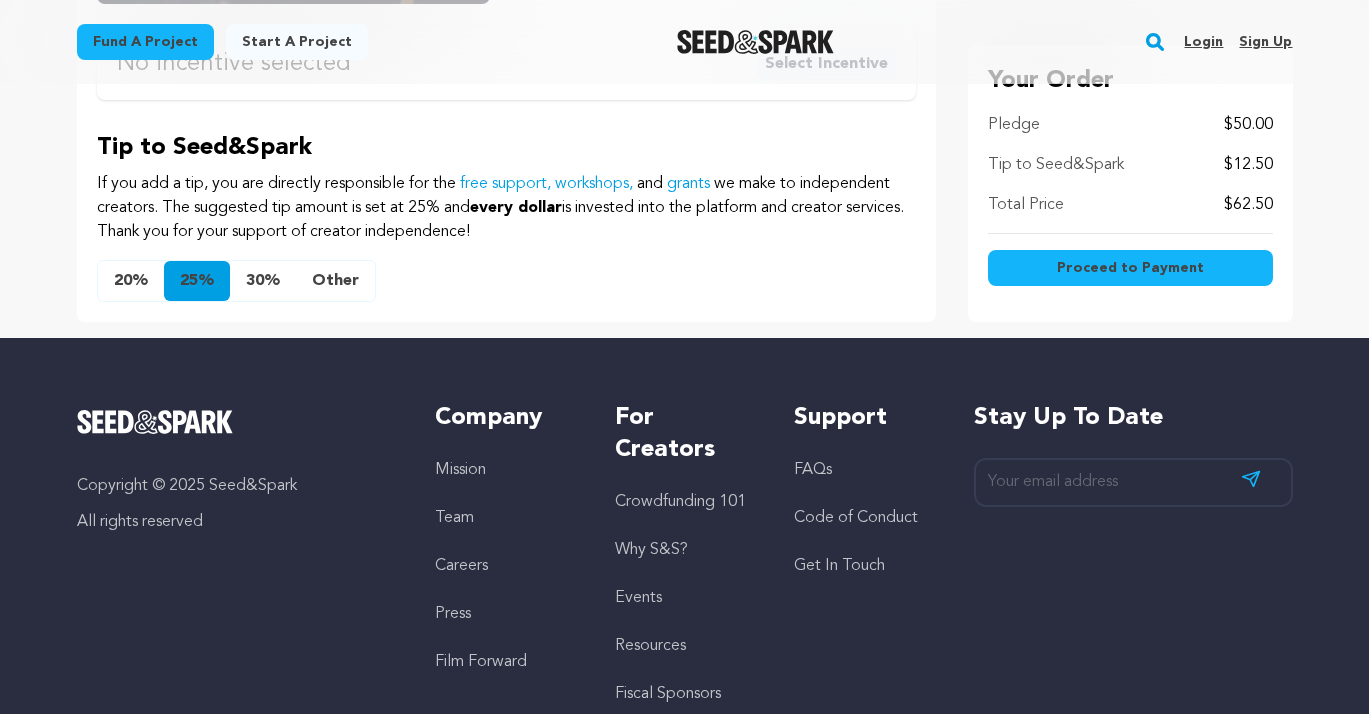 click on "Other" at bounding box center [335, 281] 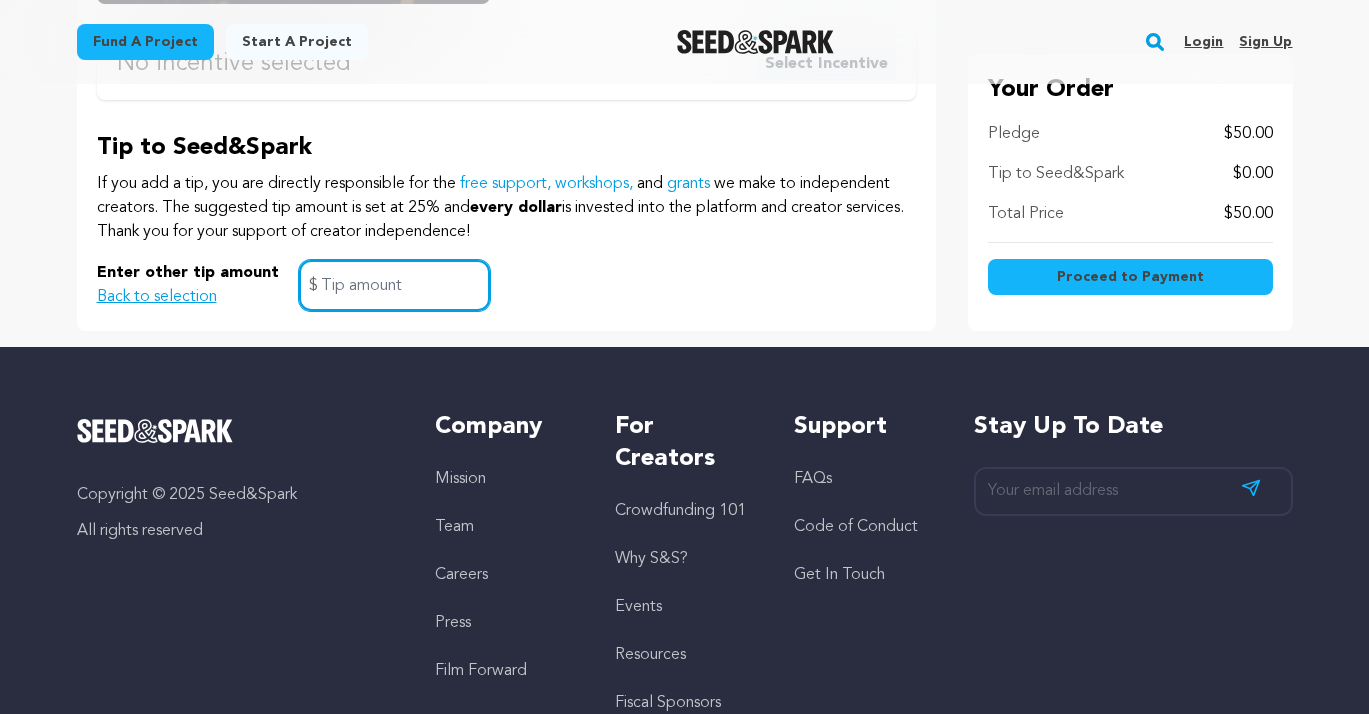 click at bounding box center [394, 285] 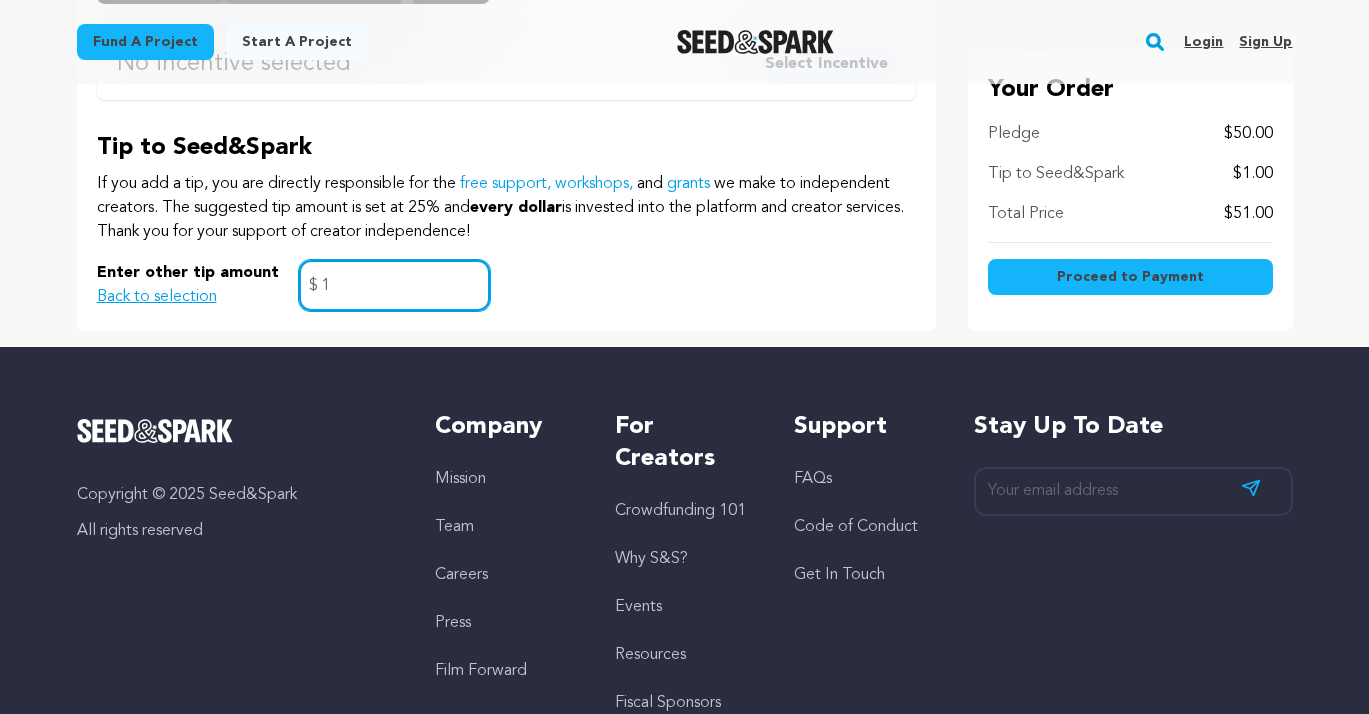 type on "1" 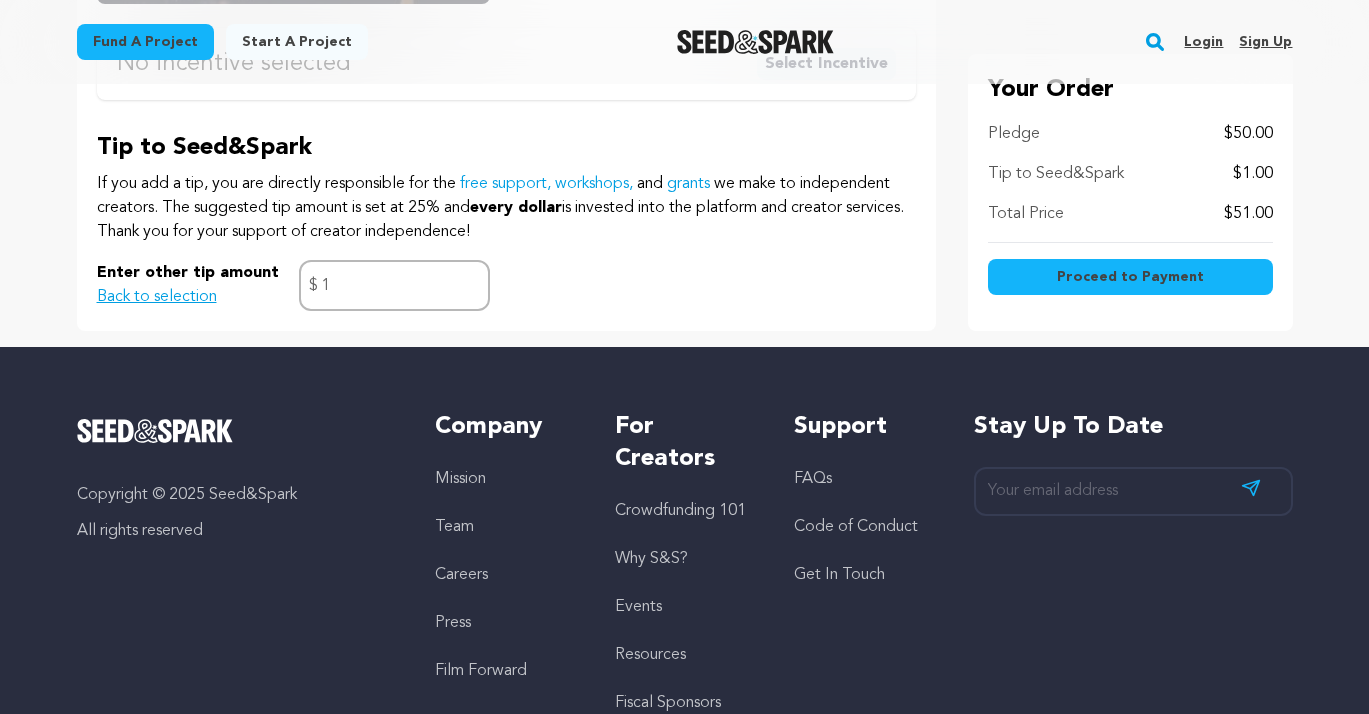 click on "Tip to Seed&Spark
If you add a tip, you are directly responsible for the
free support, workshops,
and
grants
we make to
independent creators. The suggested tip amount is set at 25% and   every dollar   is invested into the platform
and creator services. Thank you for your support of creator independence!
20%
25%
30%
Other
1 $" at bounding box center [506, 221] 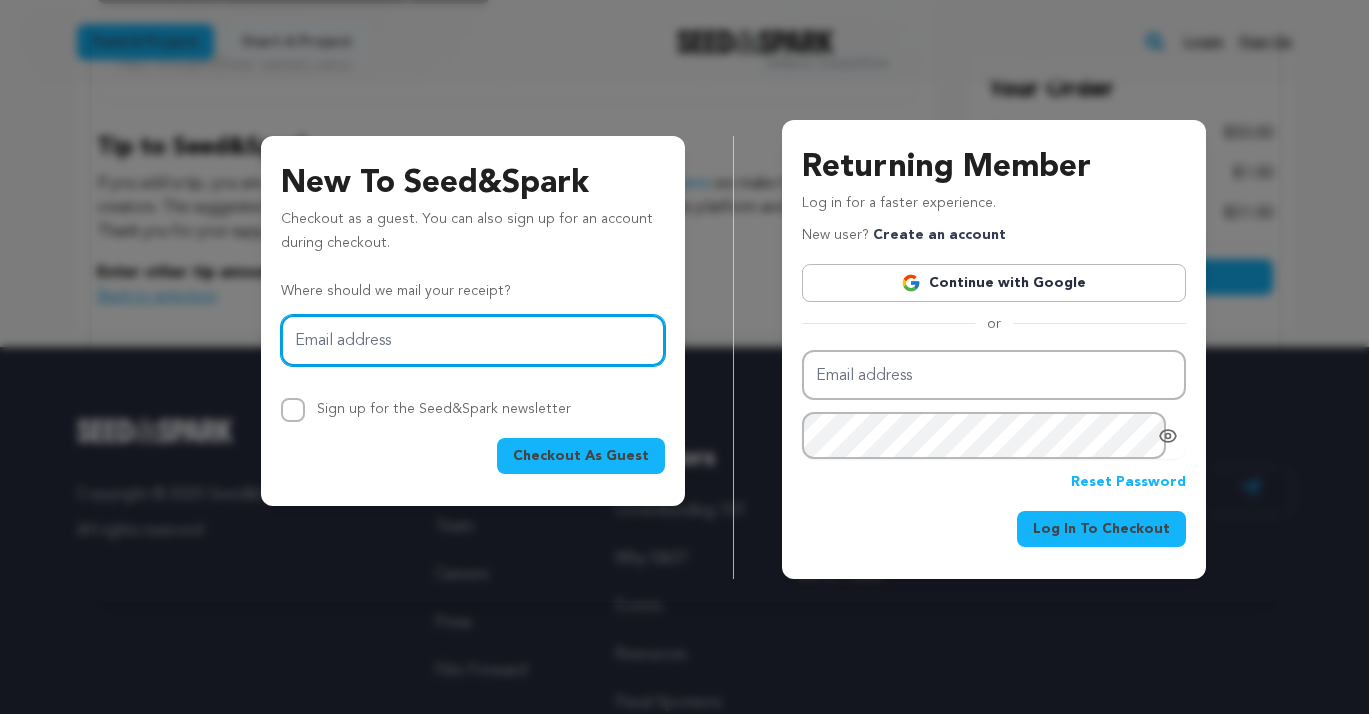 click on "Email address" at bounding box center [473, 340] 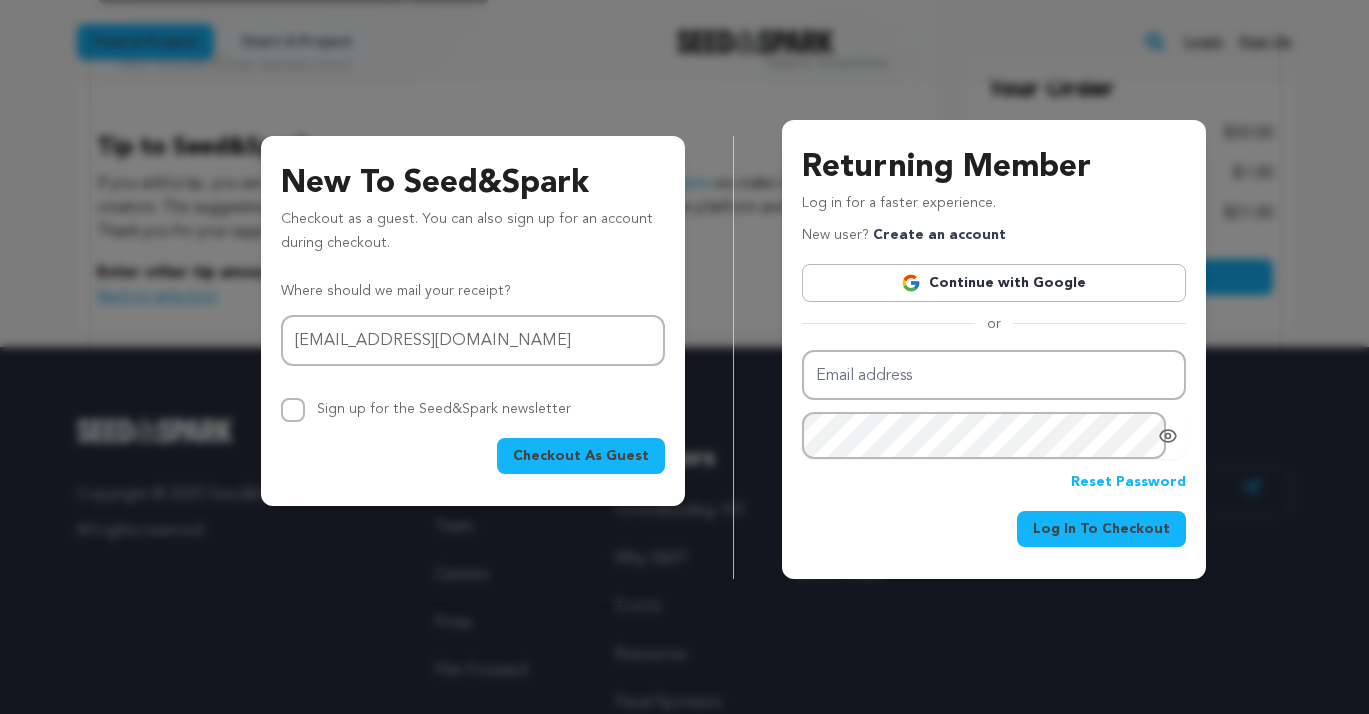 click on "Checkout As Guest" at bounding box center [581, 456] 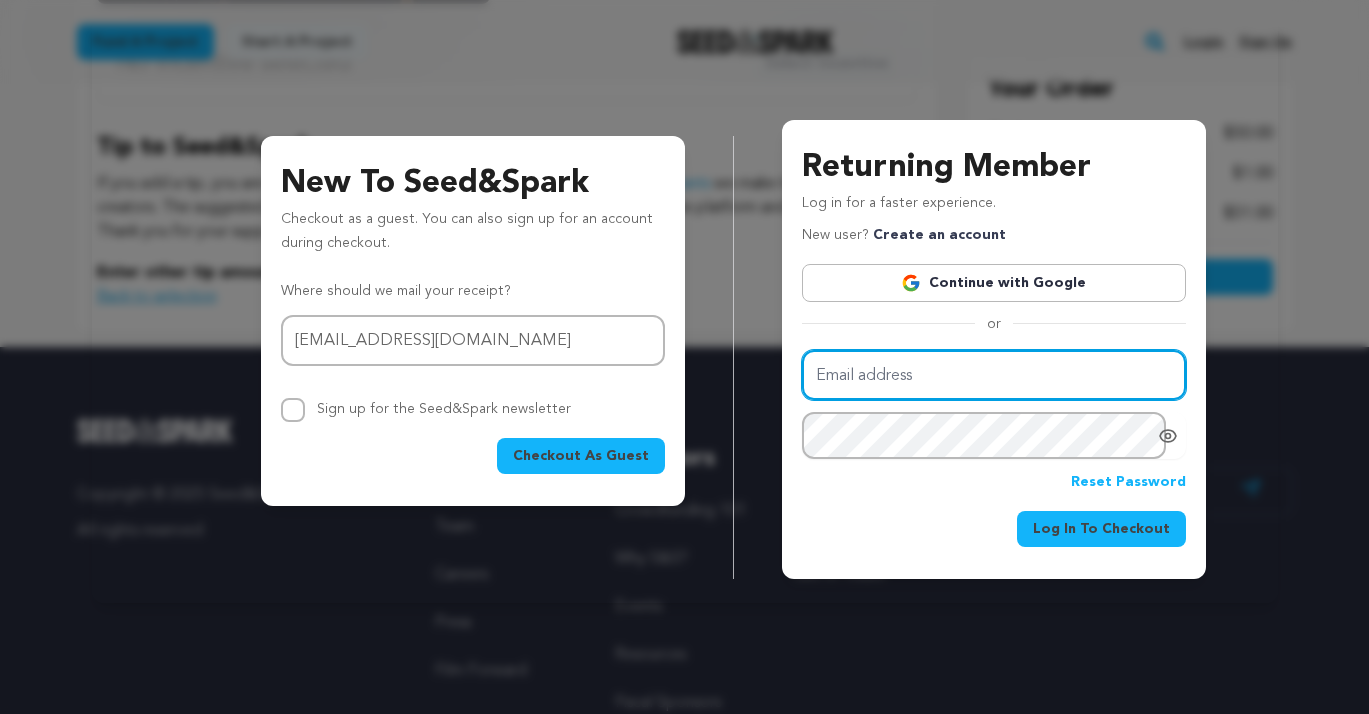 click on "Email address" at bounding box center [994, 375] 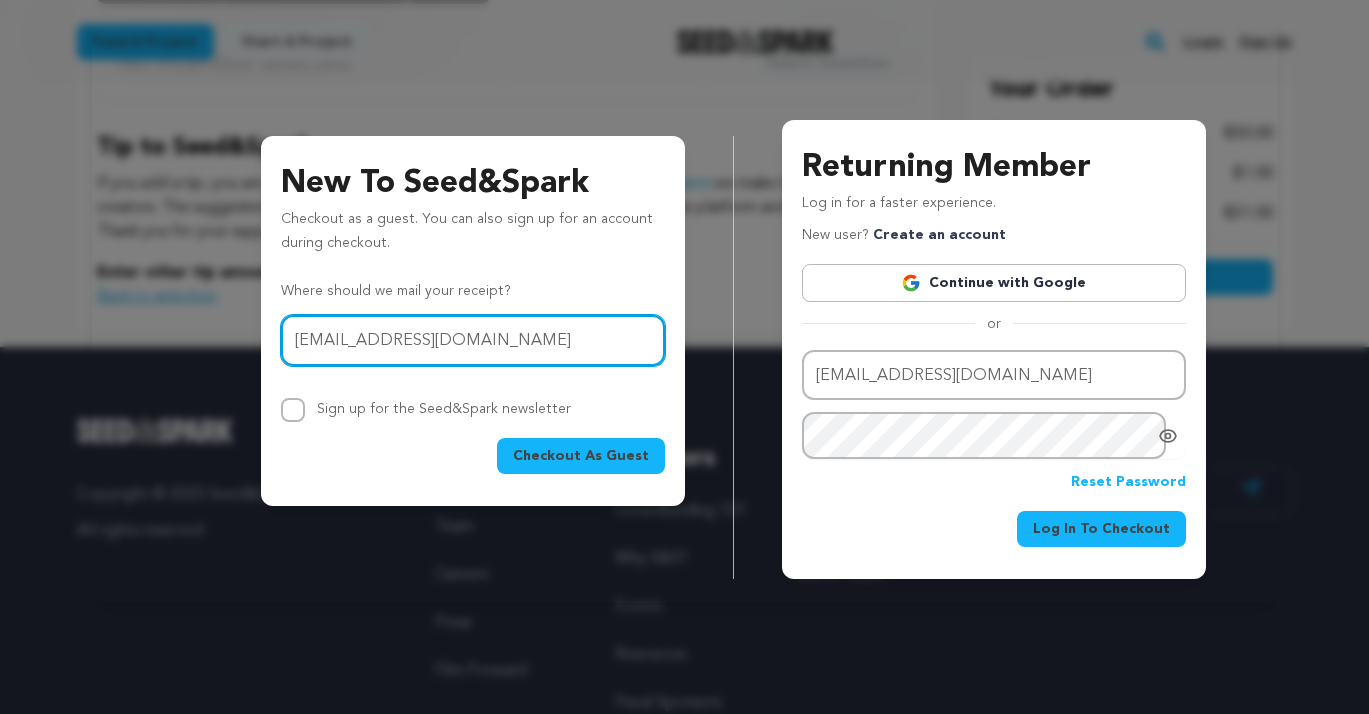 click on "hmorgan05@gmail.com" at bounding box center [473, 340] 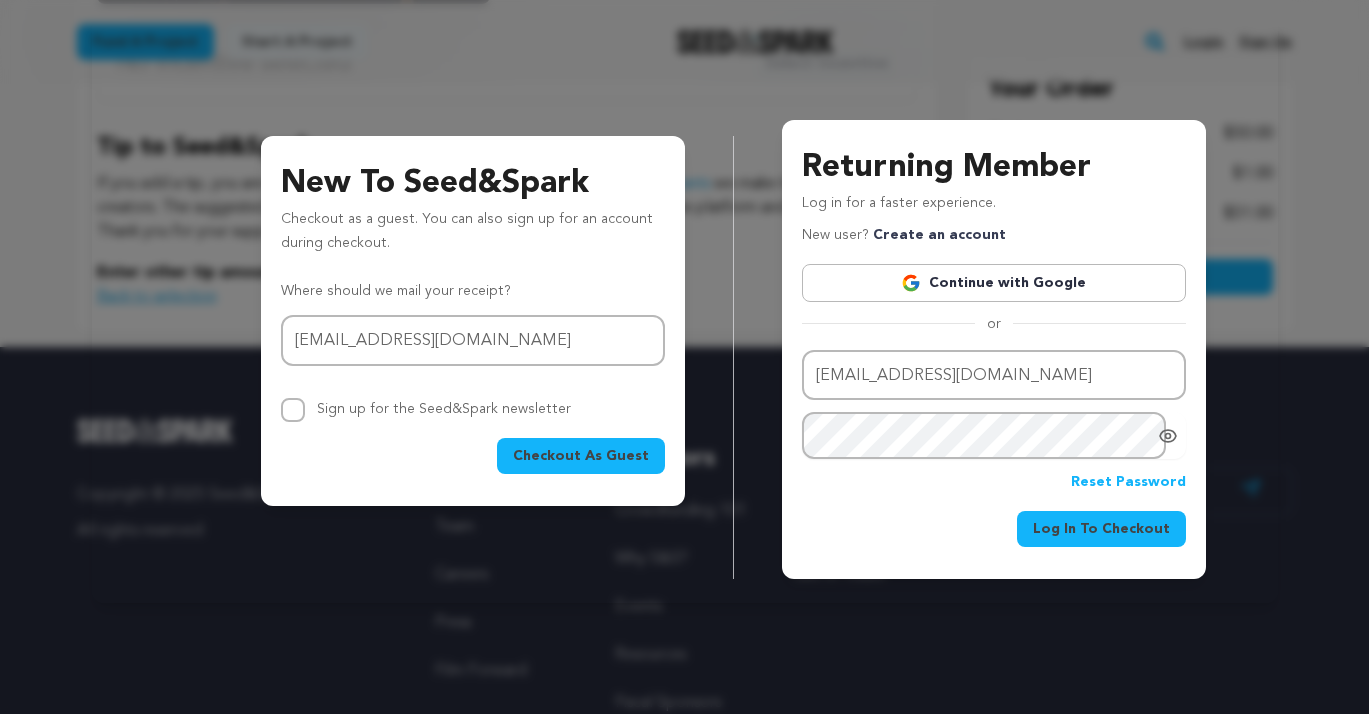 click on "Checkout As Guest" at bounding box center (581, 456) 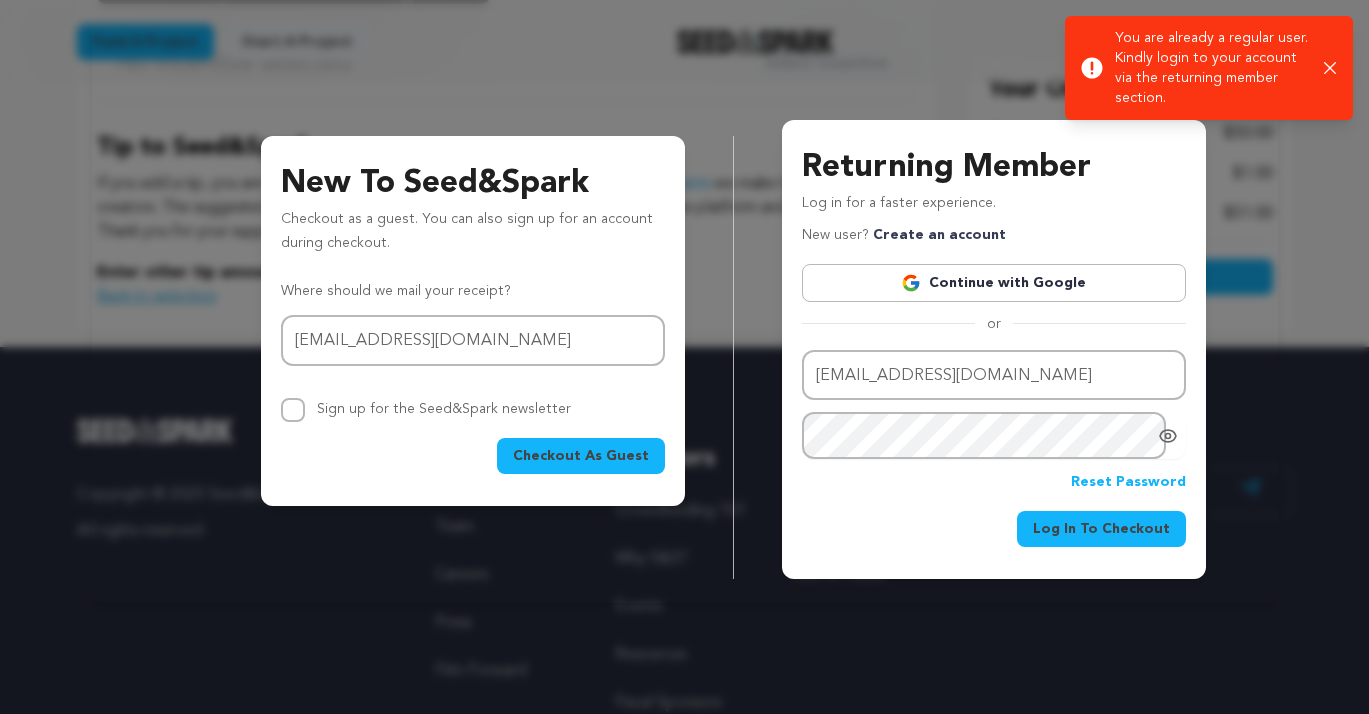 click 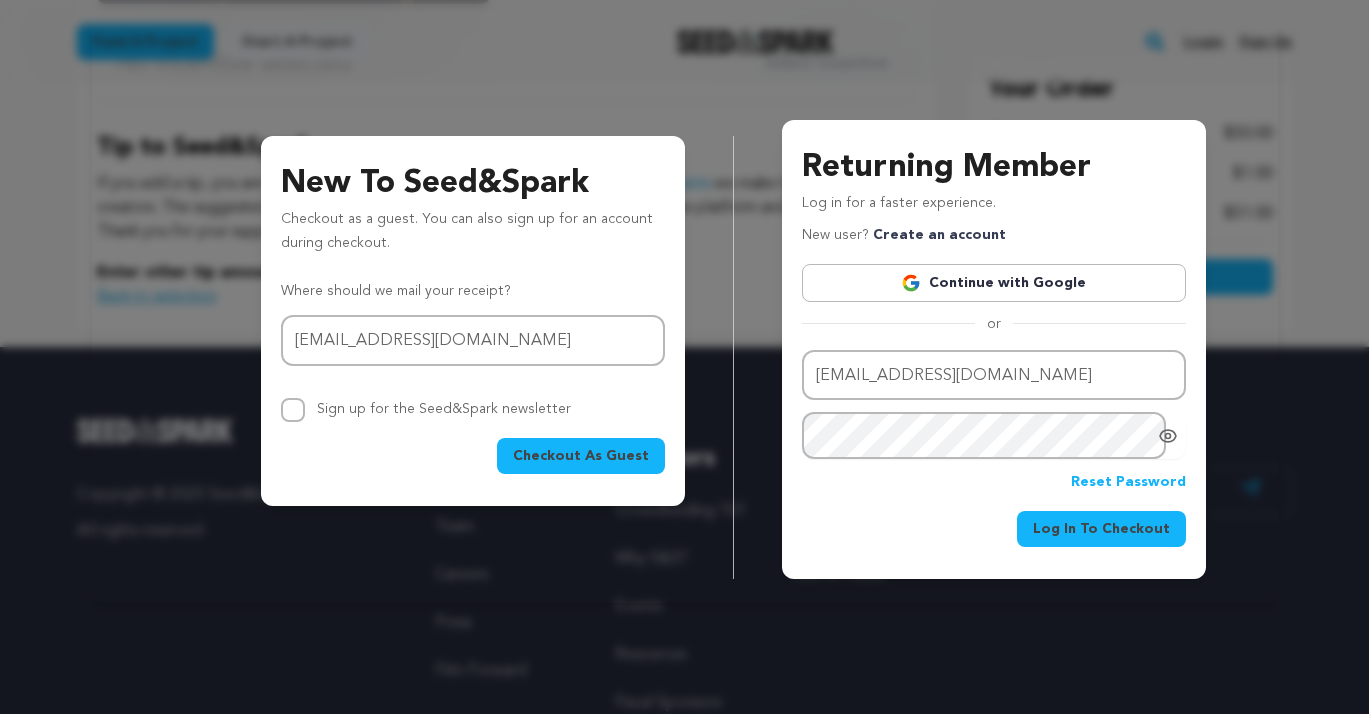 click on "Reset
Password" at bounding box center [1128, 483] 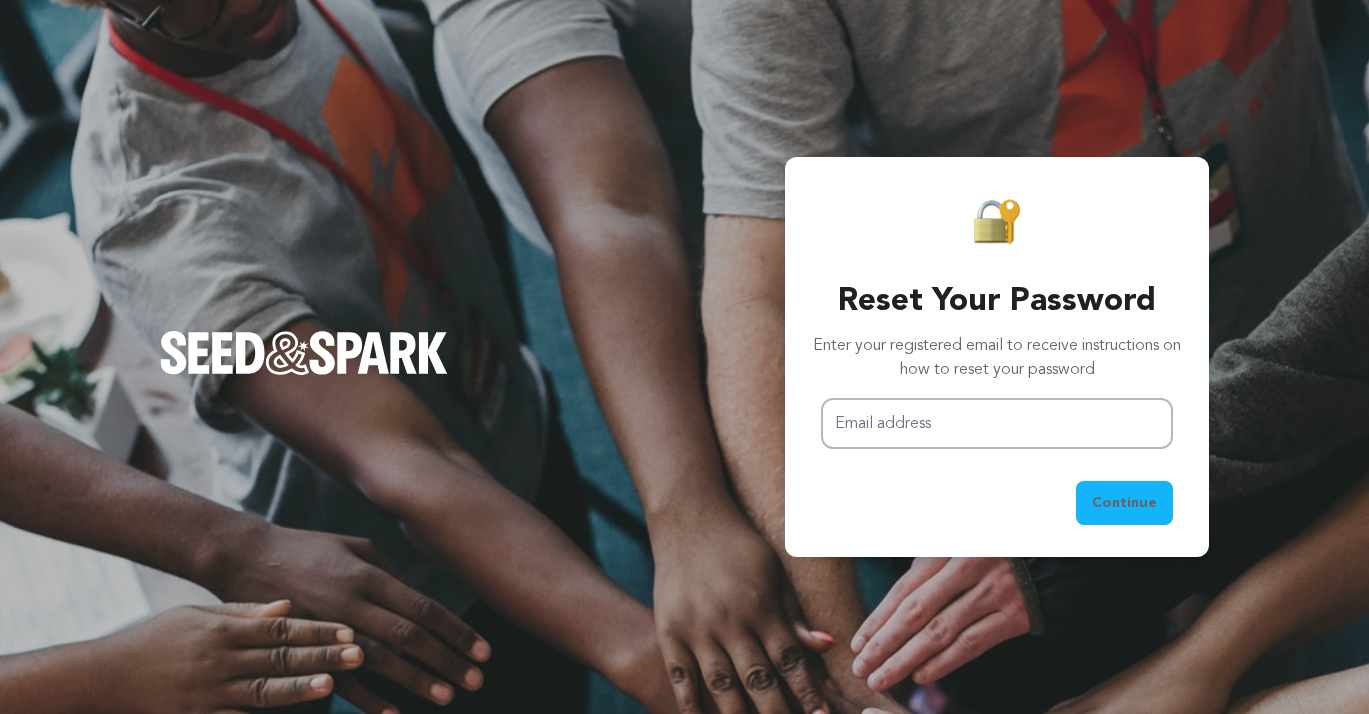 scroll, scrollTop: 0, scrollLeft: 0, axis: both 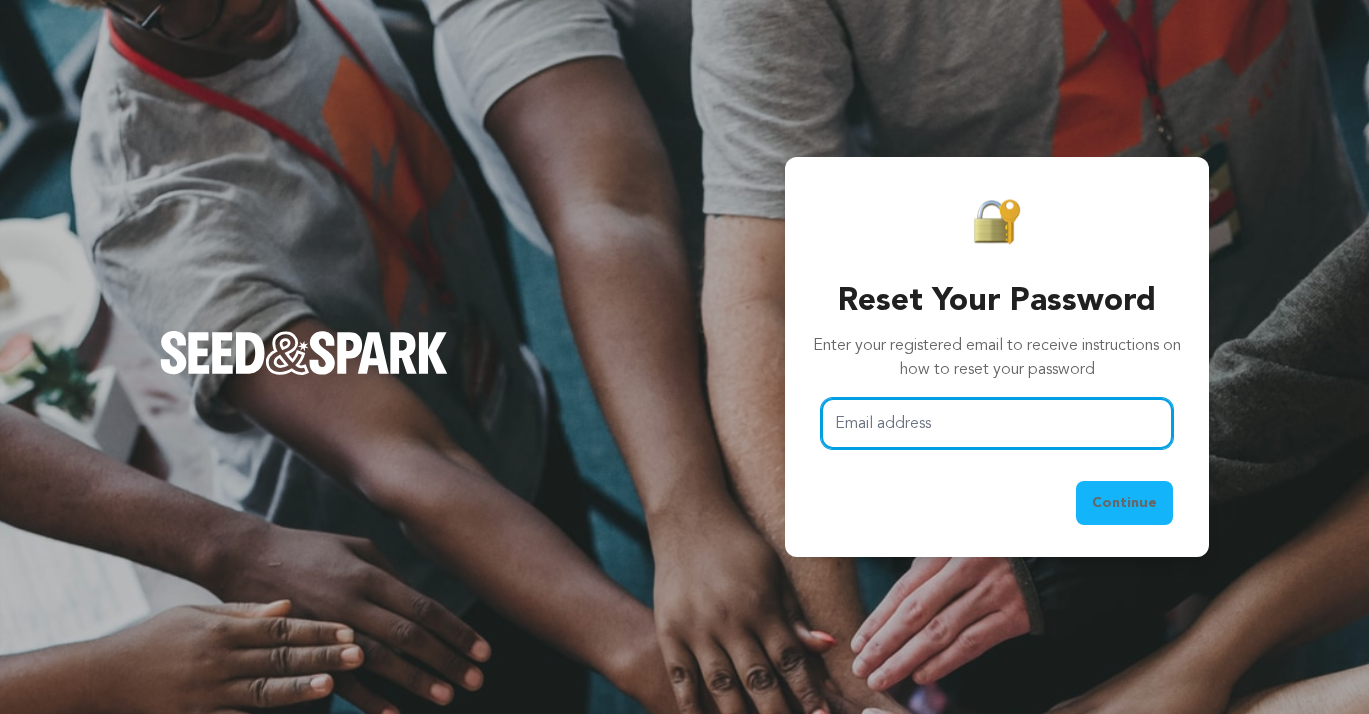 click on "Email address" at bounding box center [997, 423] 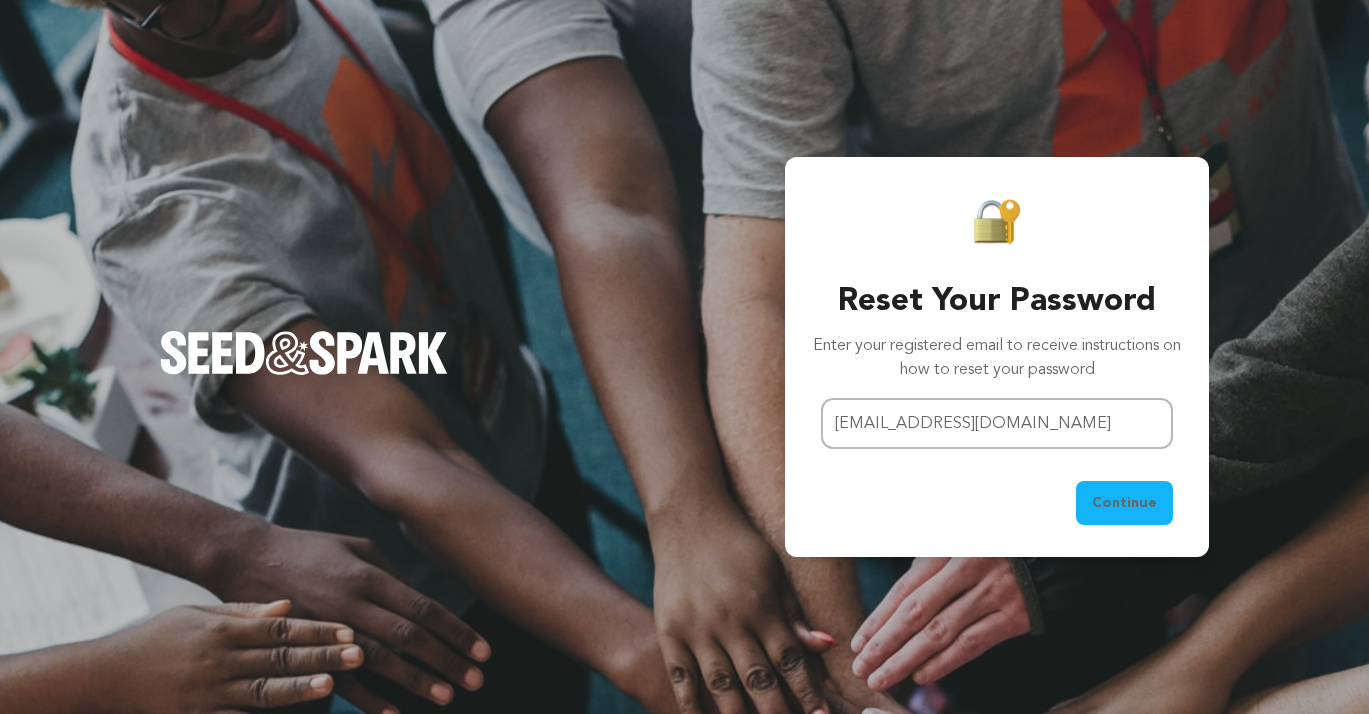 click on "Continue" at bounding box center [1124, 503] 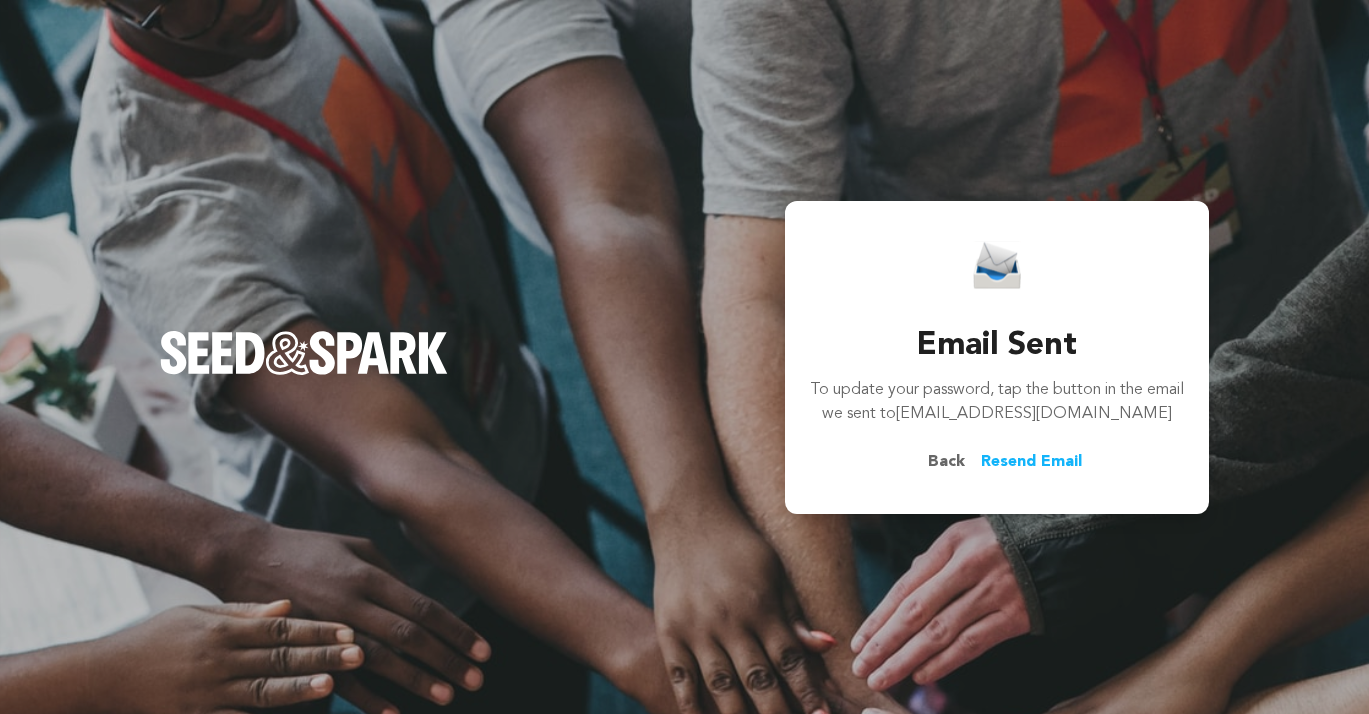 click on "Back" at bounding box center [946, 462] 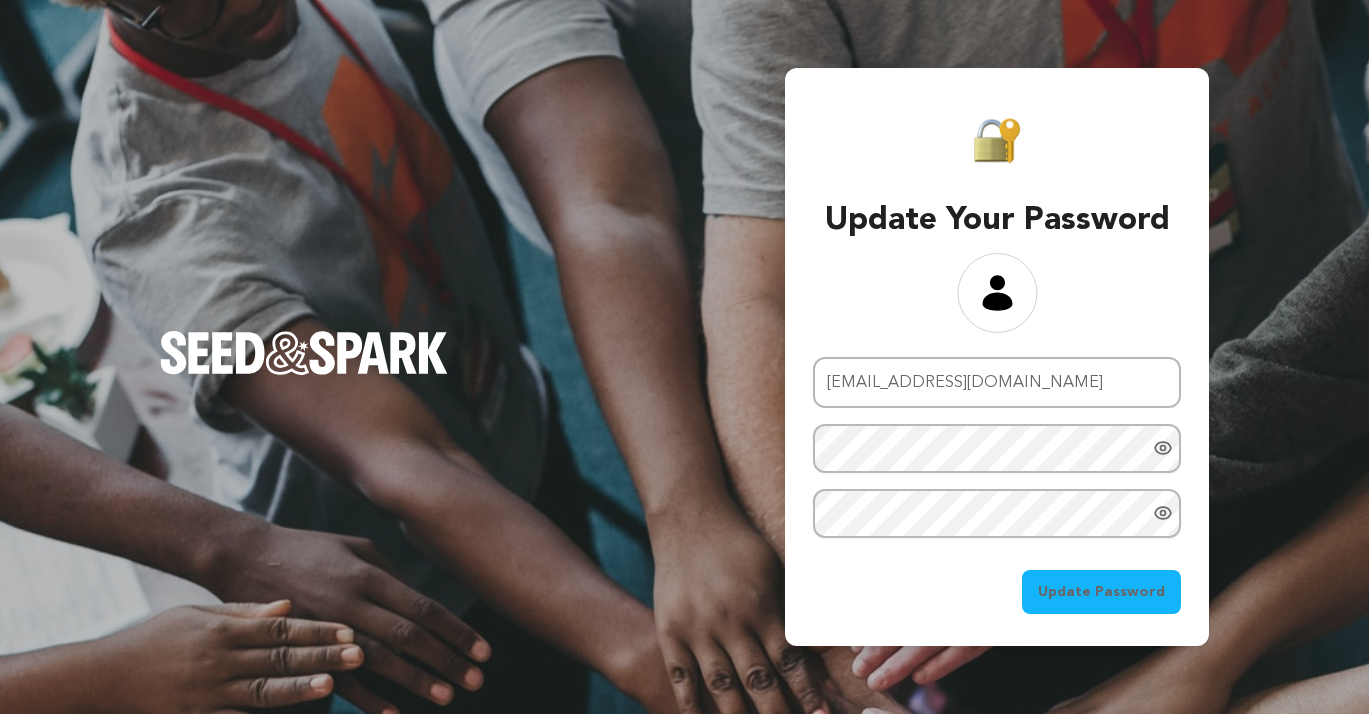 scroll, scrollTop: 0, scrollLeft: 0, axis: both 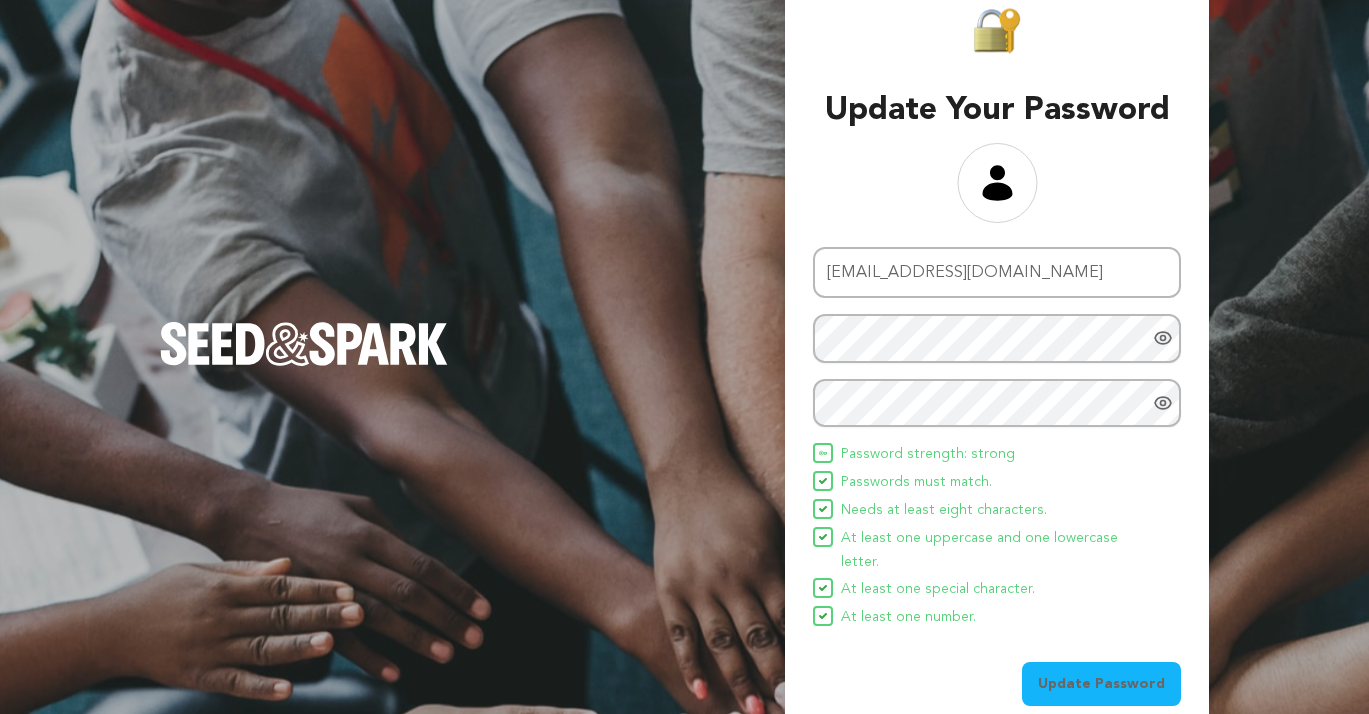 click on "Update Password" at bounding box center (1101, 684) 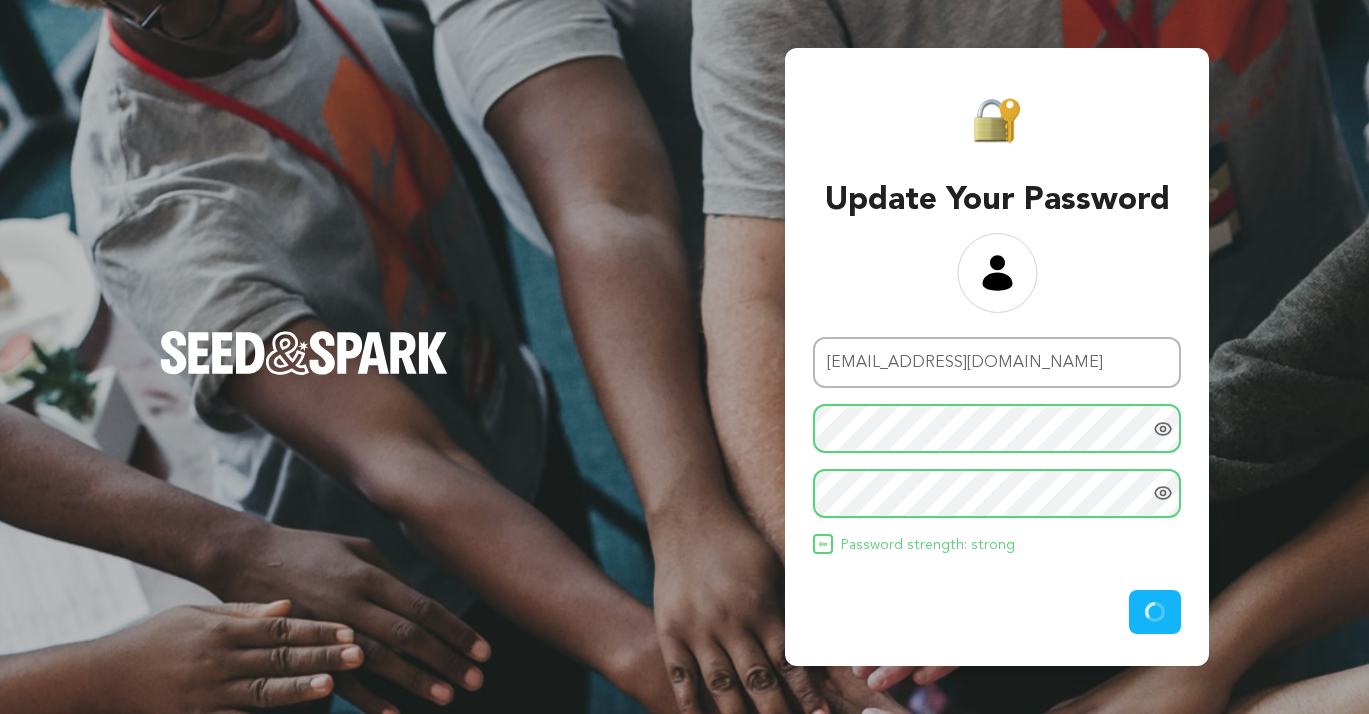 scroll, scrollTop: 0, scrollLeft: 0, axis: both 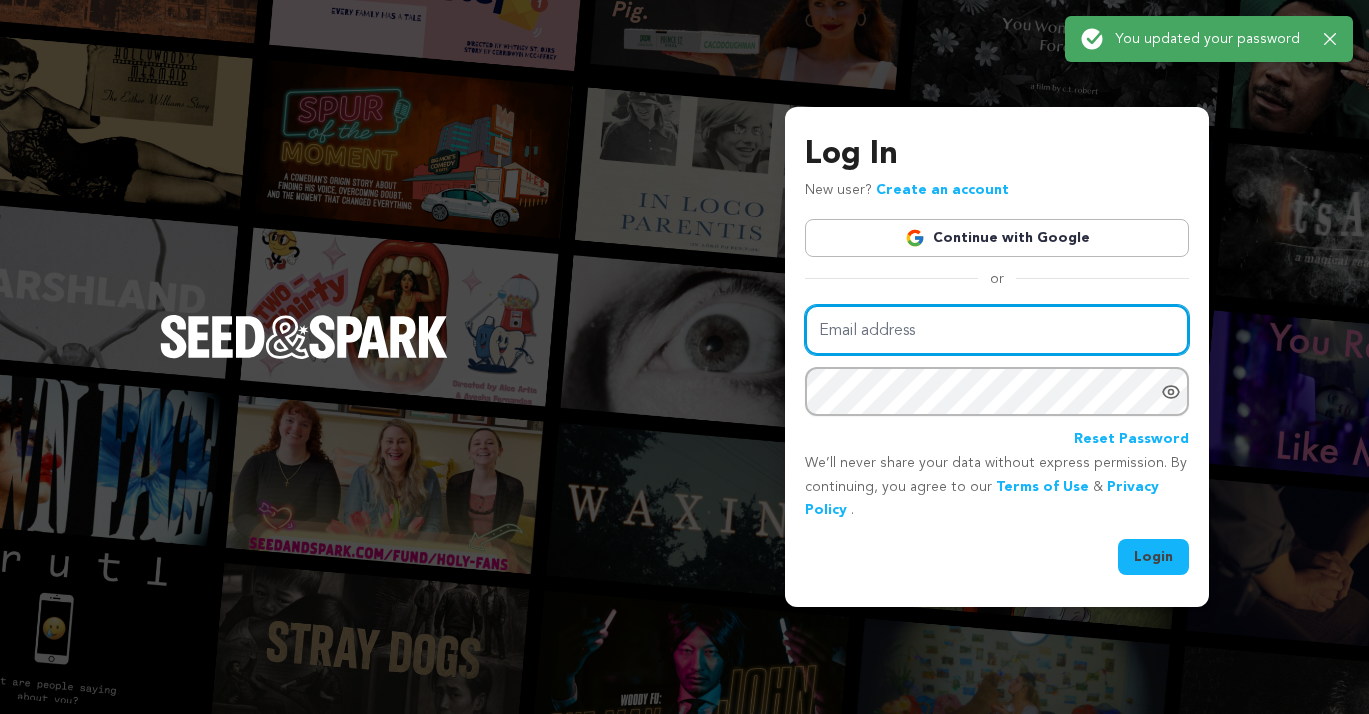 type on "hmorgan05@gmail.com" 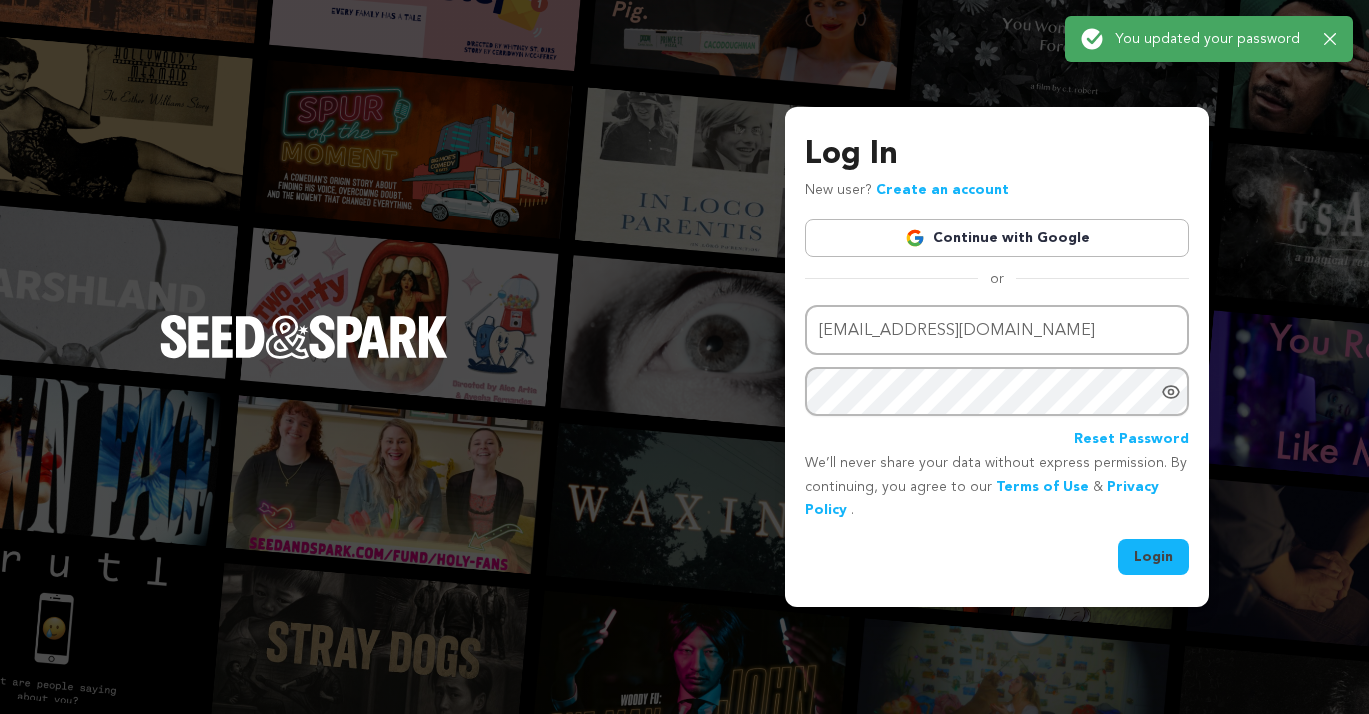 click on "Login" at bounding box center [1153, 557] 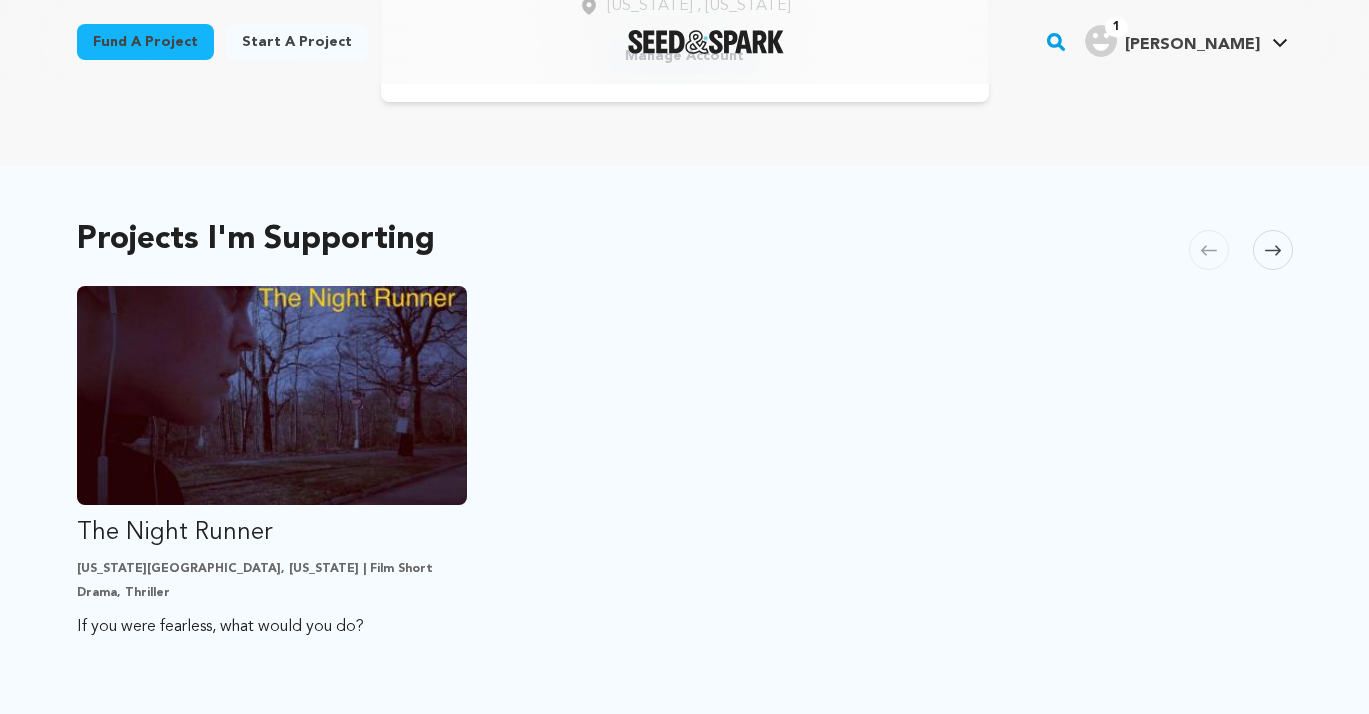scroll, scrollTop: 295, scrollLeft: 0, axis: vertical 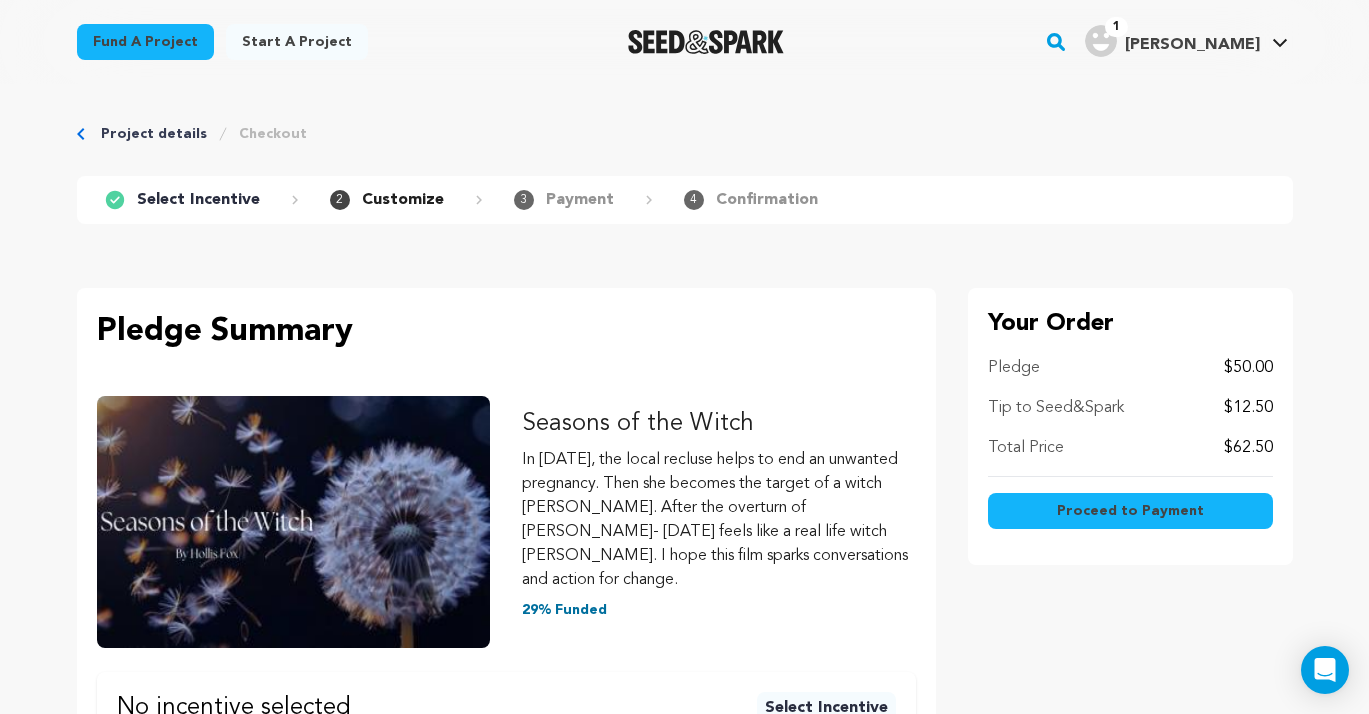 click on "Proceed to Payment" at bounding box center (1130, 511) 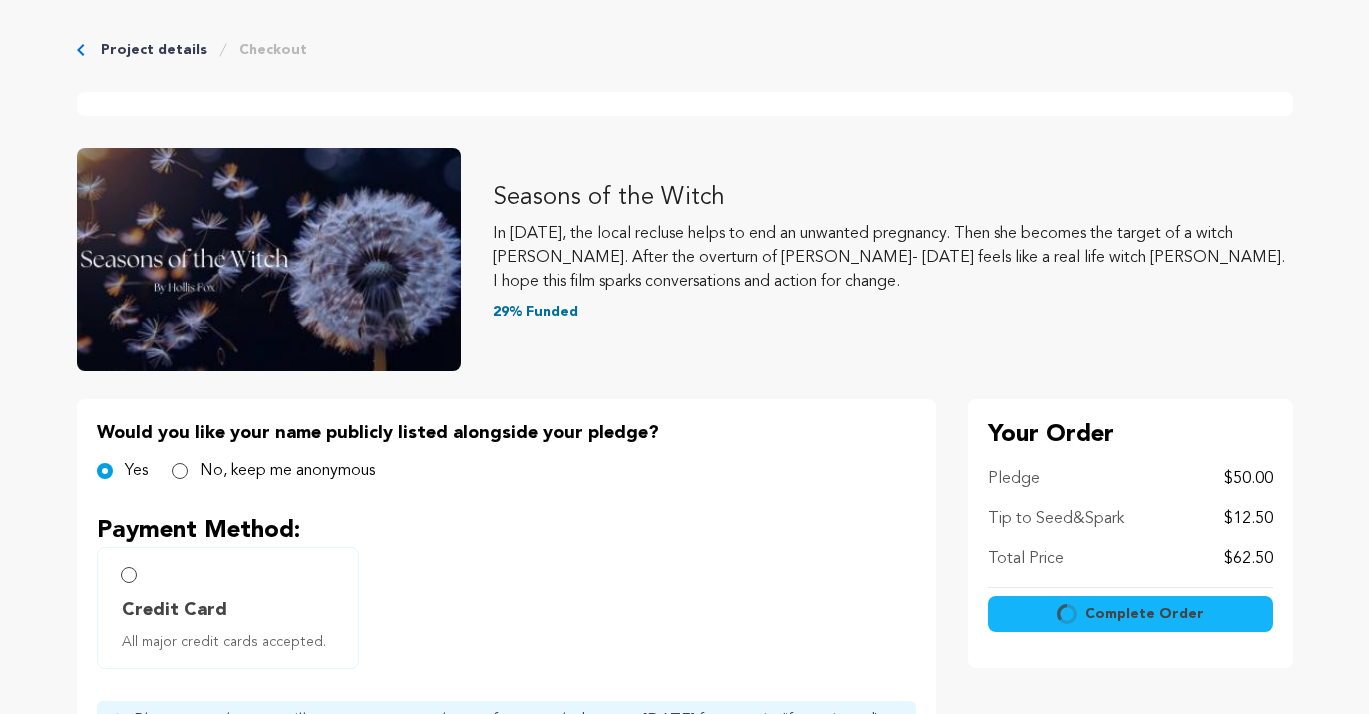scroll, scrollTop: 0, scrollLeft: 0, axis: both 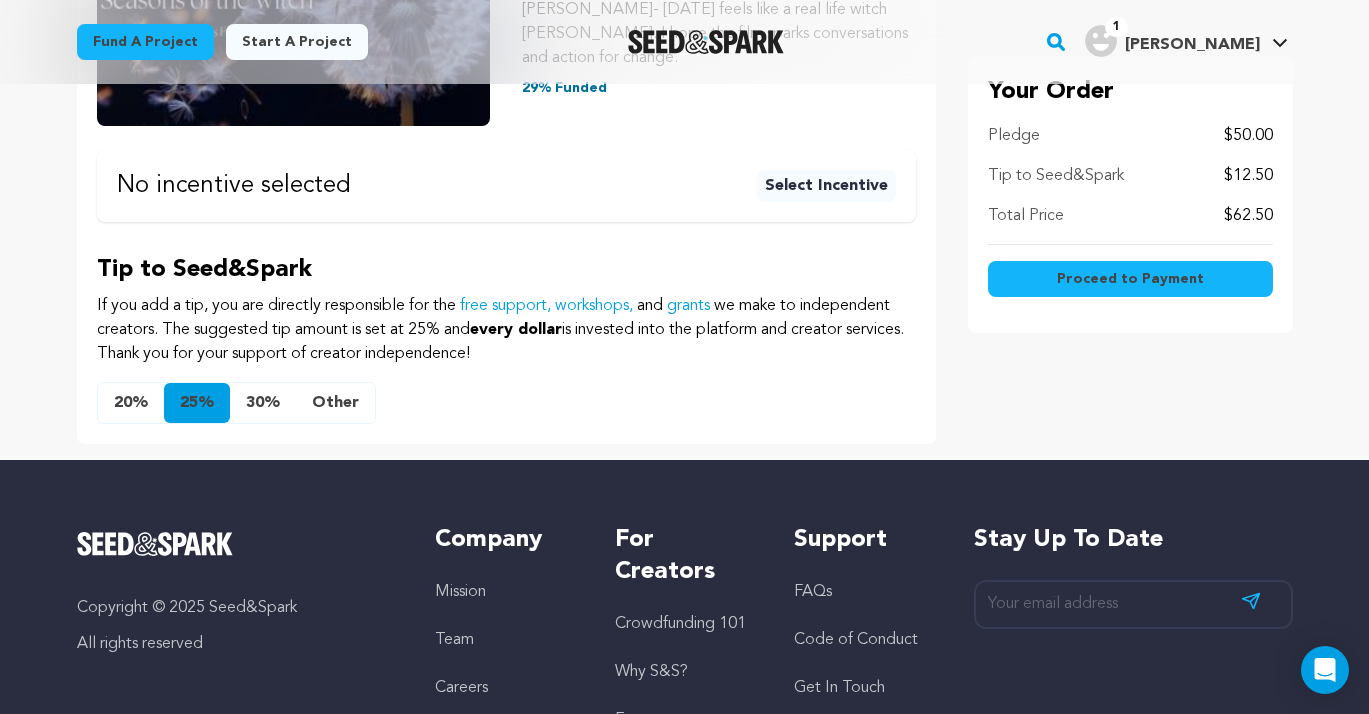 click on "Other" at bounding box center (335, 403) 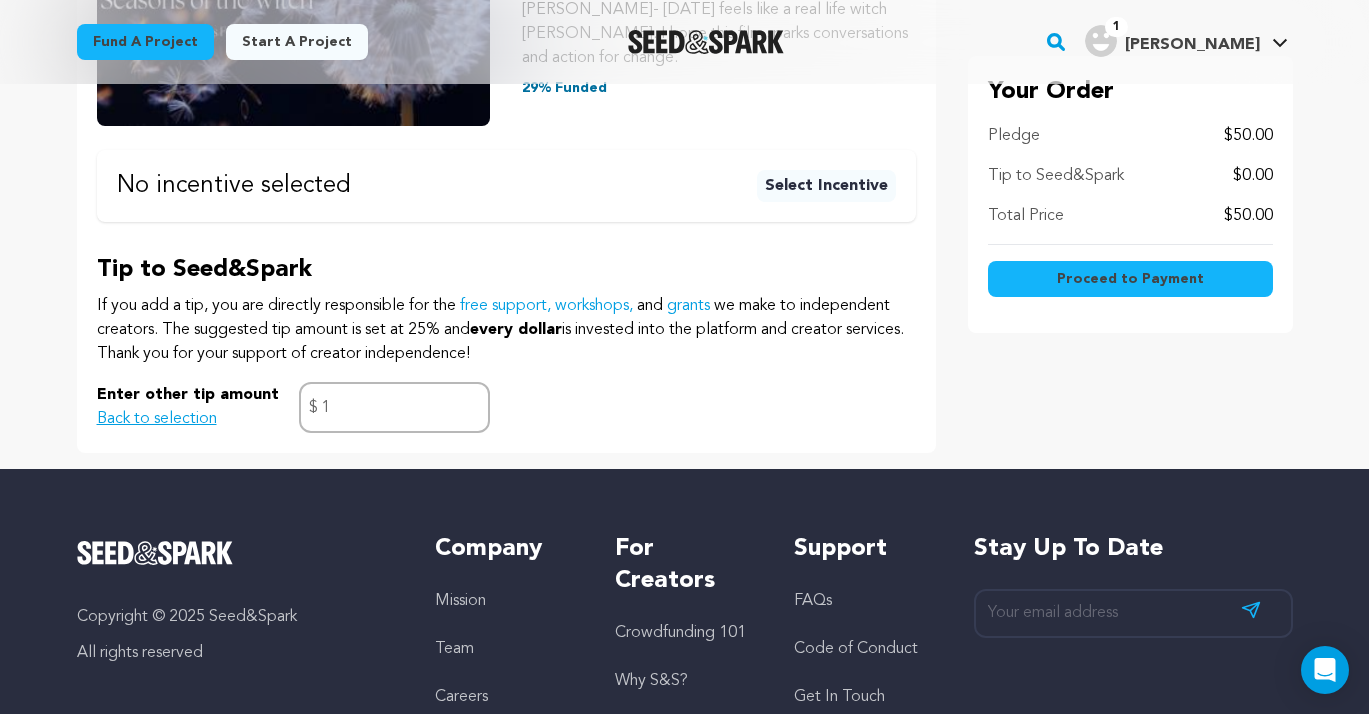 click on "Proceed to Payment" at bounding box center [1130, 279] 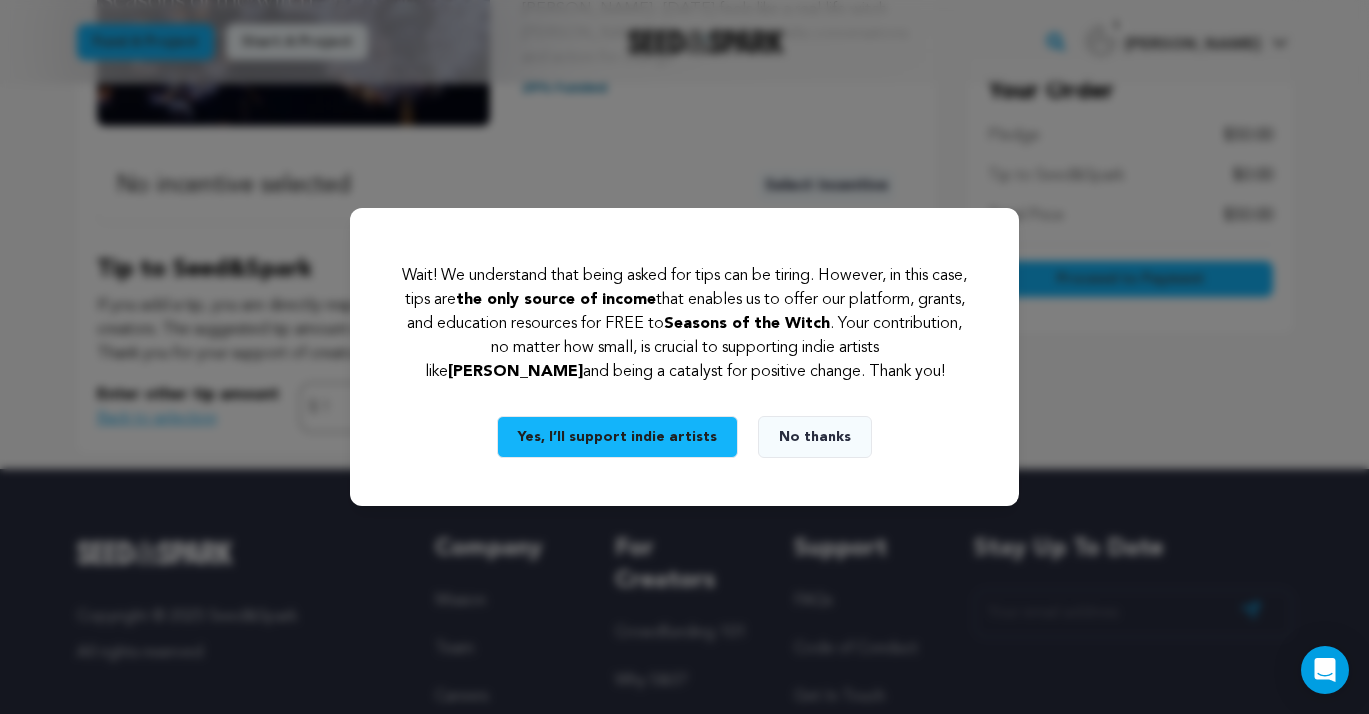 click on "Wait! We understand that being asked for tips can be tiring. However, in this case, tips are   the only source of income   that enables us to offer our platform, grants, and education resources for FREE to  Seasons of the Witch . Your contribution, no matter how small, is crucial to supporting indie artists like   Hollis Fox   and being a catalyst for positive change. Thank you!
Yes, I’ll support indie artists
No thanks" at bounding box center [684, 357] 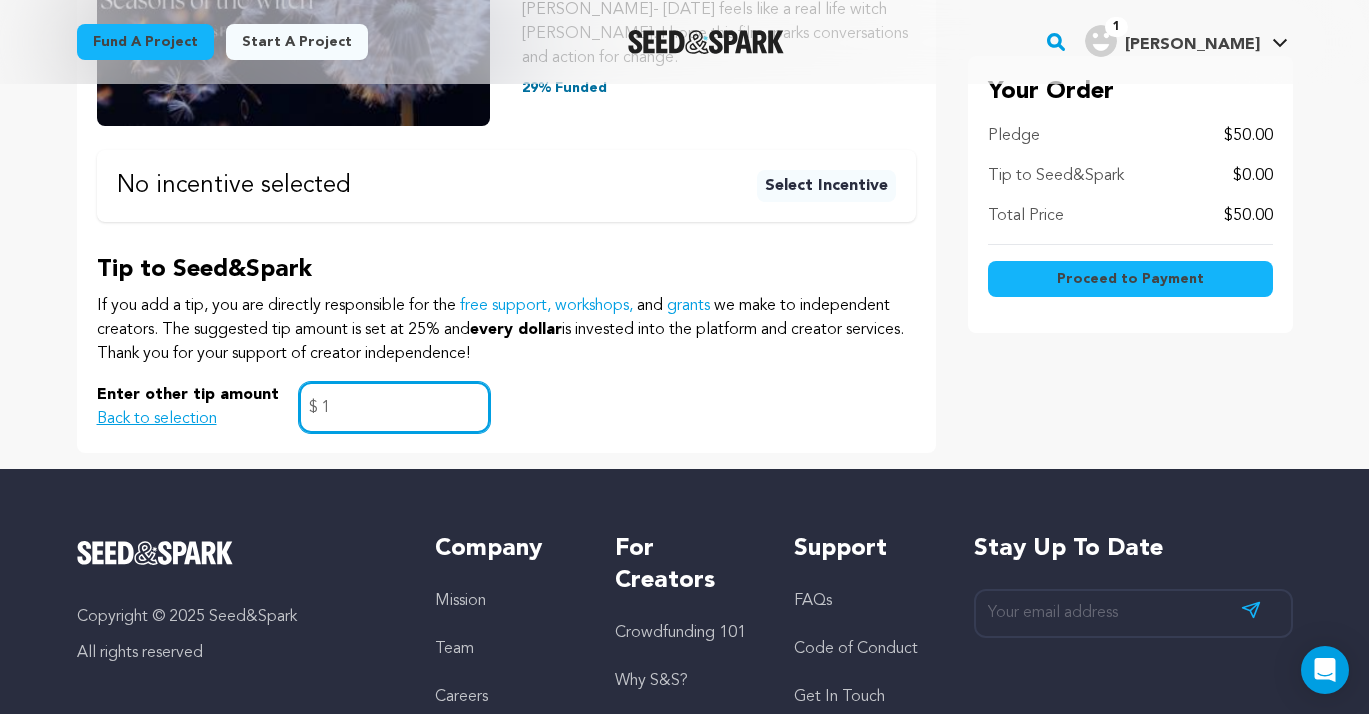 click on "1" at bounding box center [394, 407] 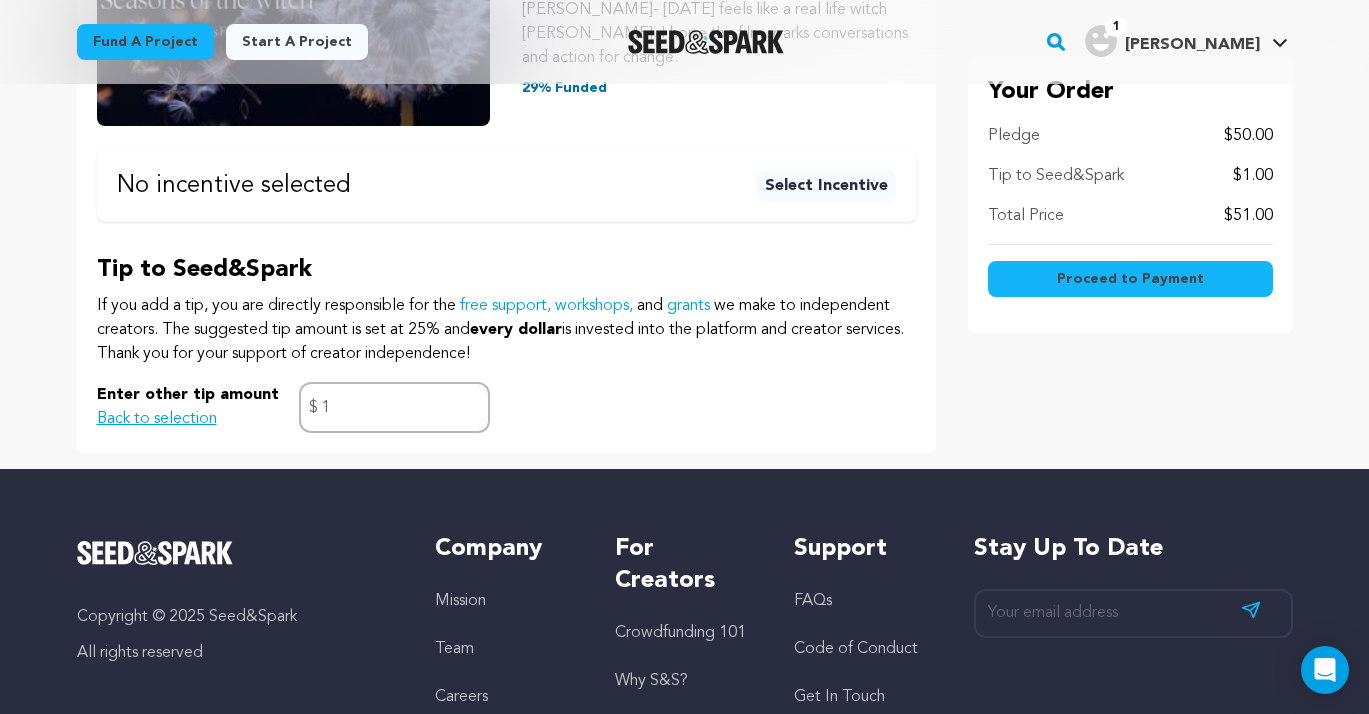 click on "Enter other tip amount
Back to selection
1
$" at bounding box center (506, 407) 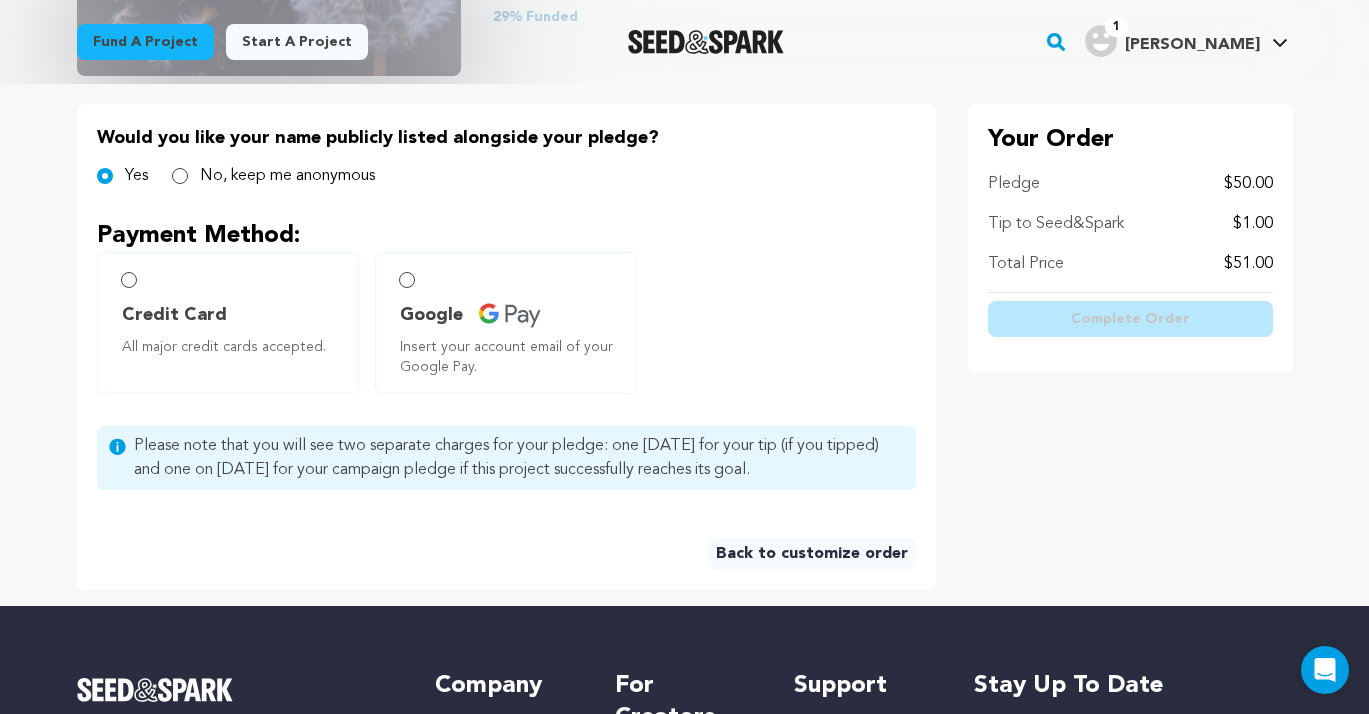 scroll, scrollTop: 402, scrollLeft: 0, axis: vertical 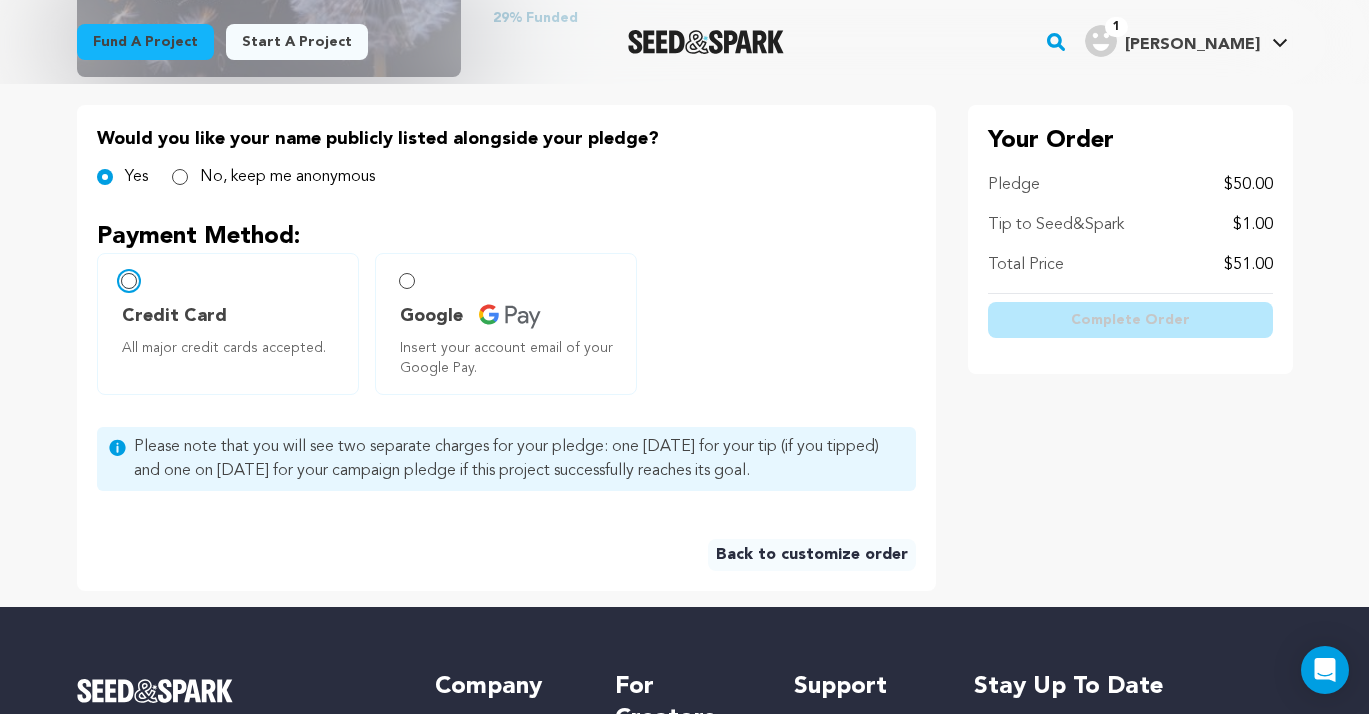 click on "Credit Card
All major credit cards accepted." at bounding box center (129, 281) 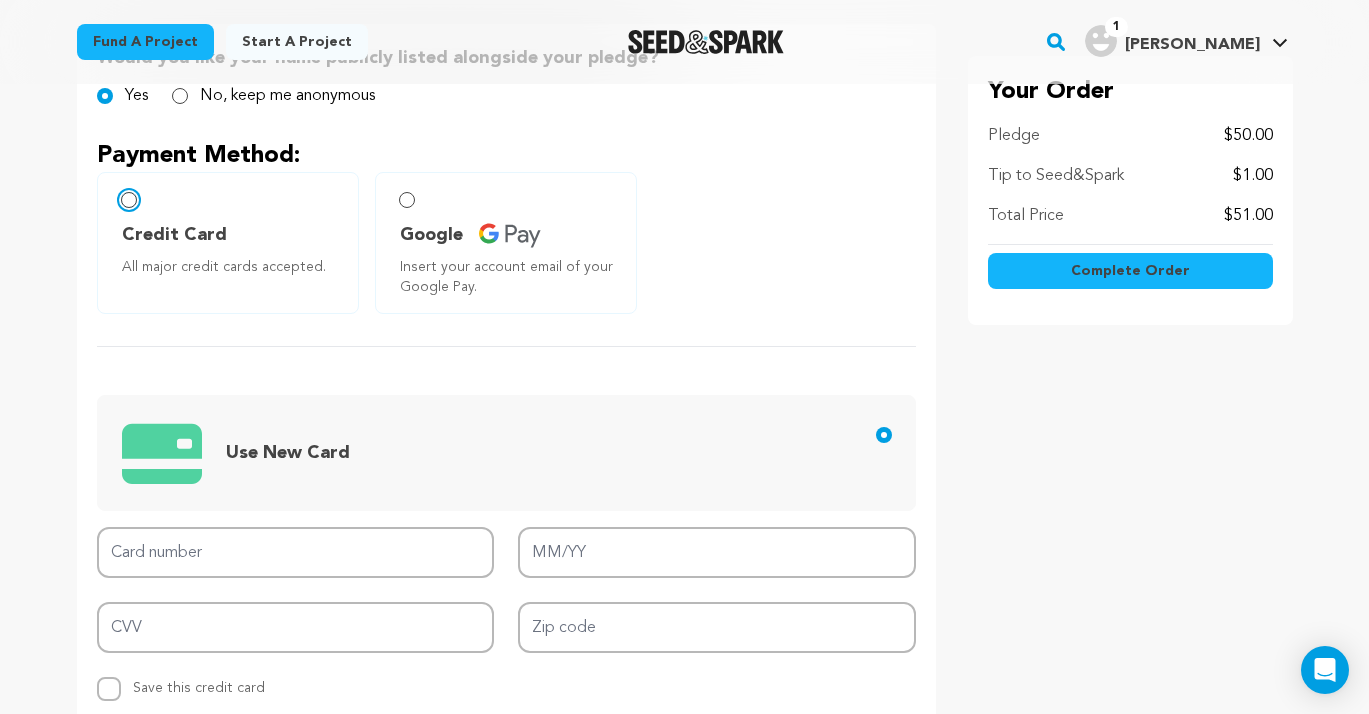 scroll, scrollTop: 537, scrollLeft: 0, axis: vertical 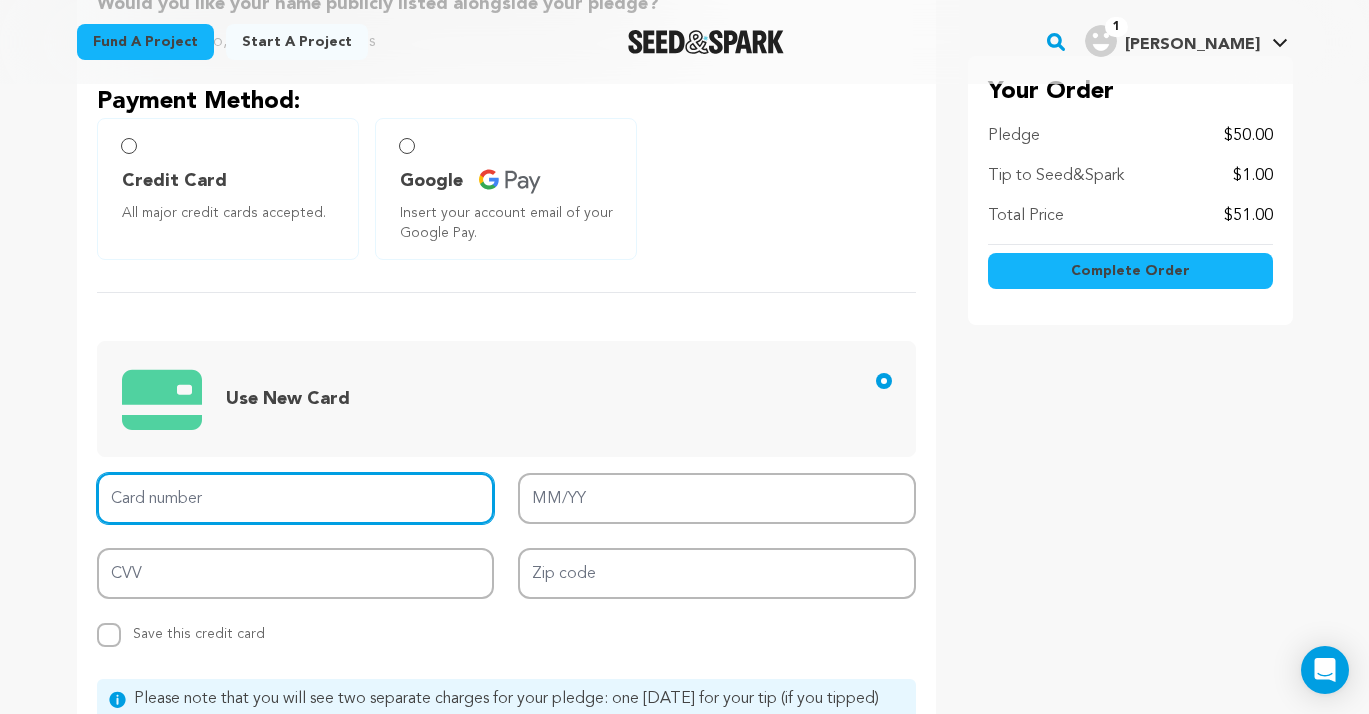 click on "Card number" at bounding box center [296, 498] 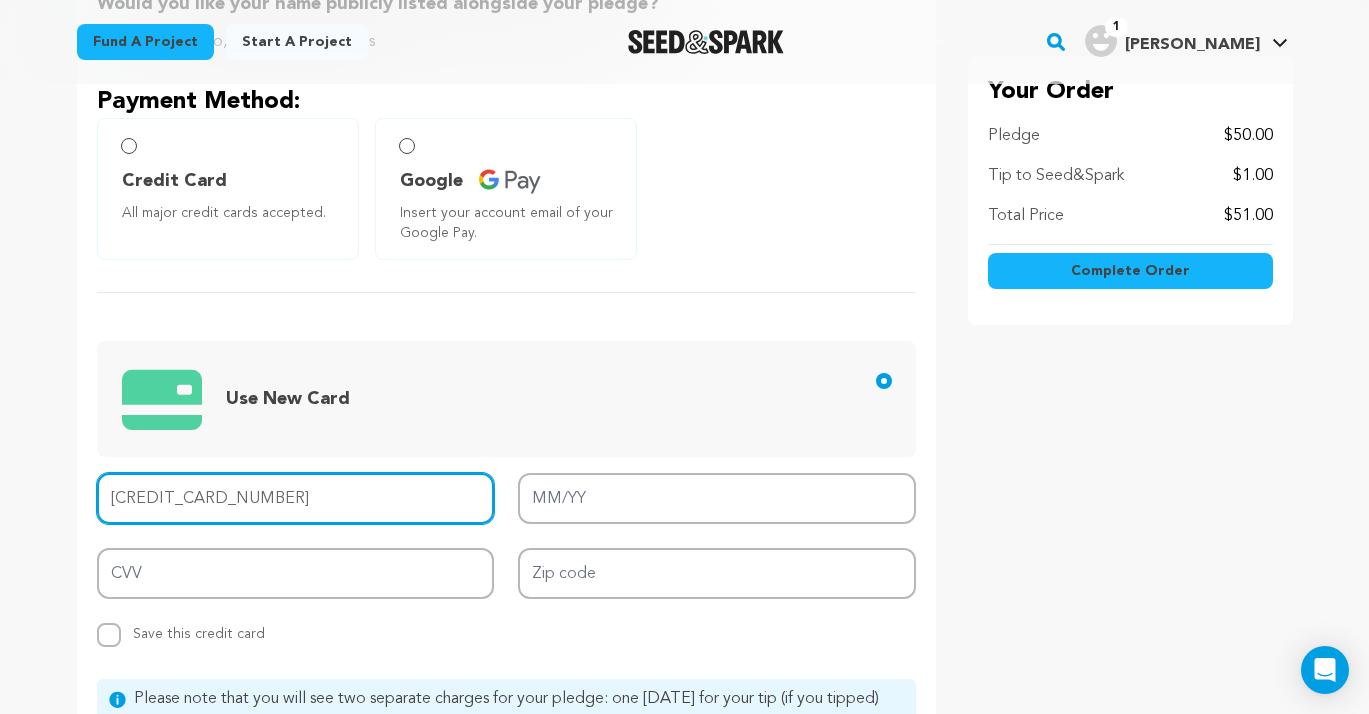 type on "[CREDIT_CARD_NUMBER]" 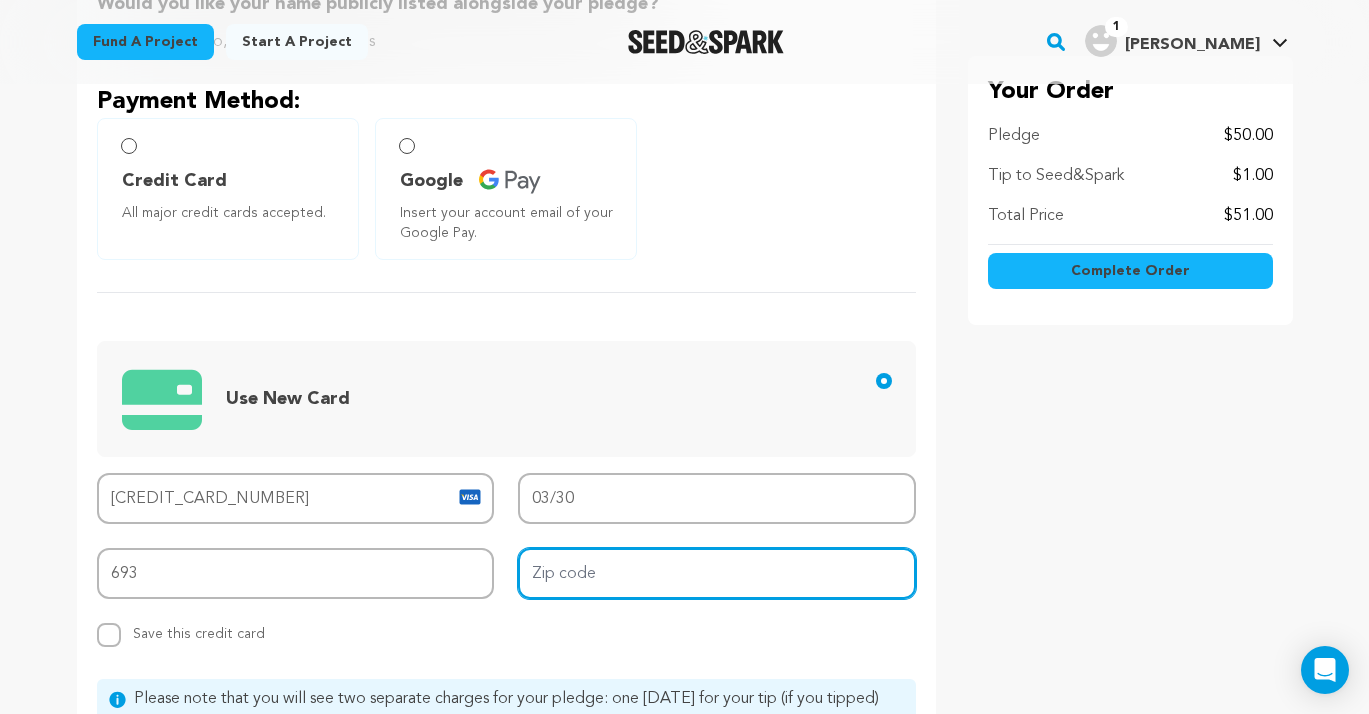 click on "Zip code" at bounding box center (717, 573) 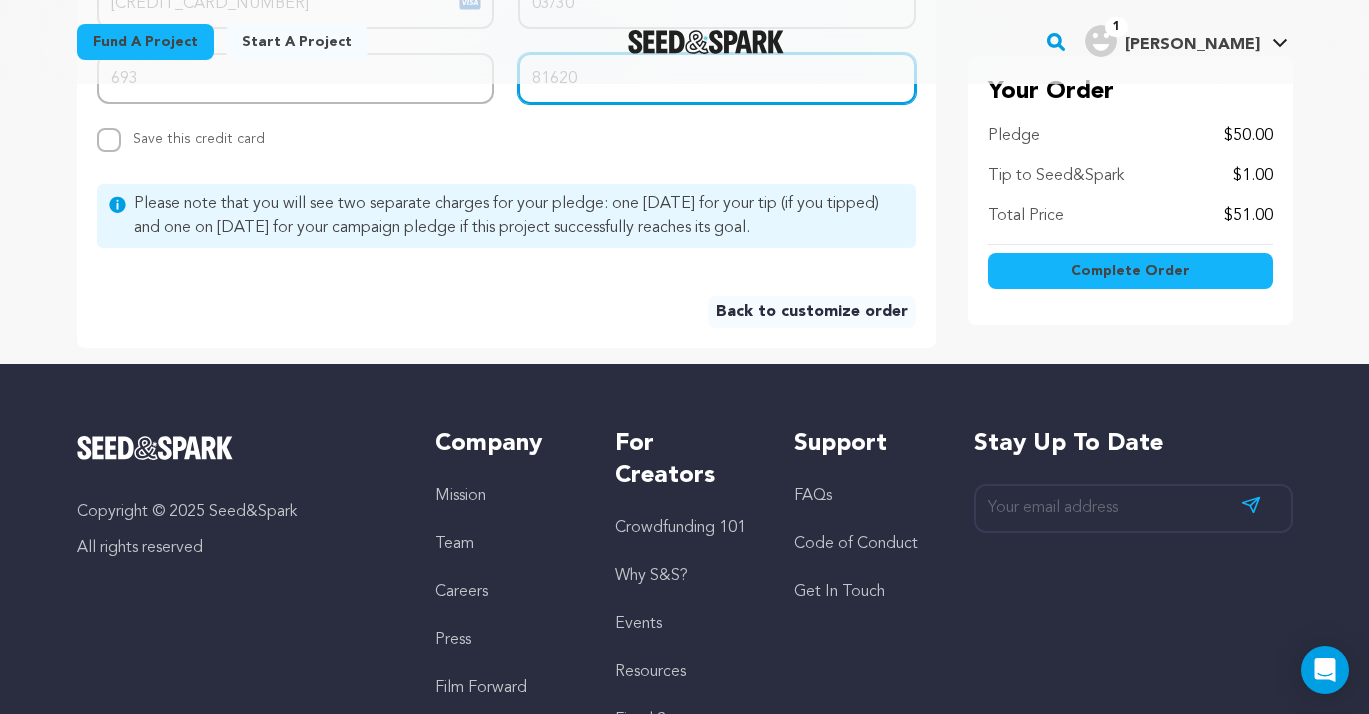scroll, scrollTop: 1020, scrollLeft: 0, axis: vertical 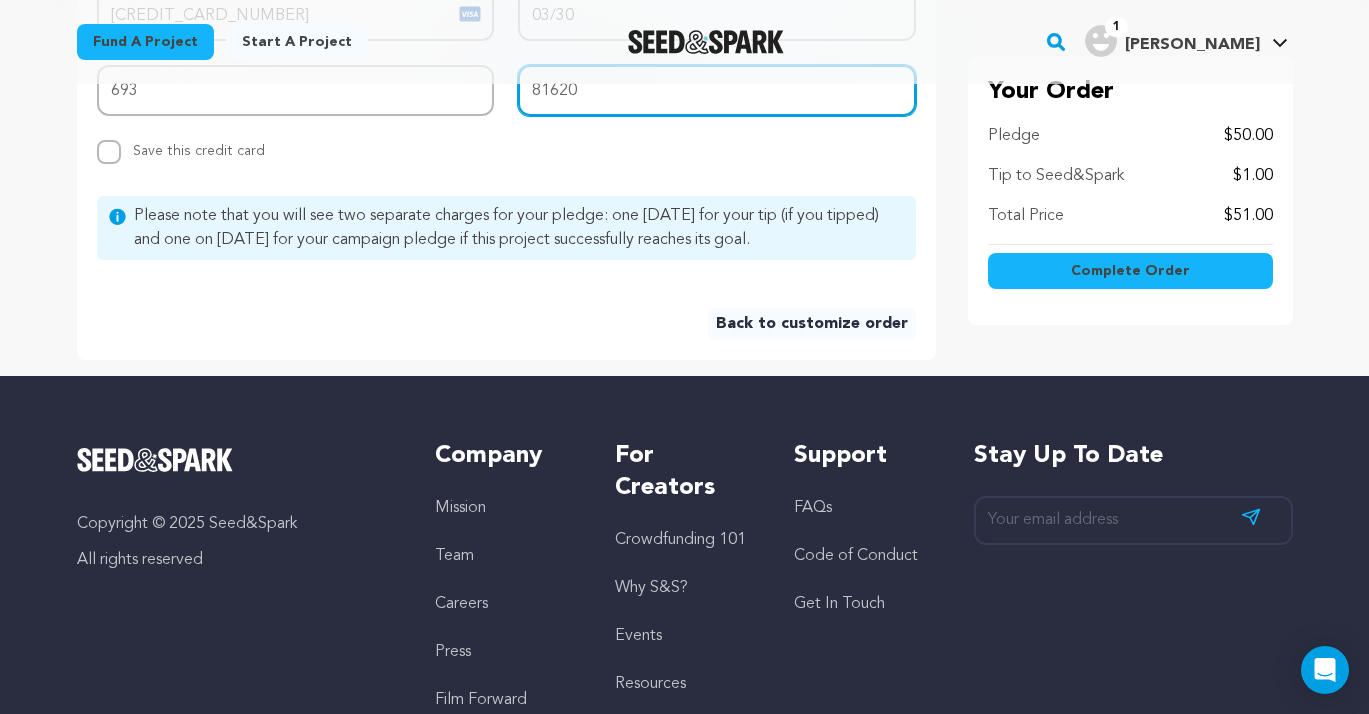 type on "81620" 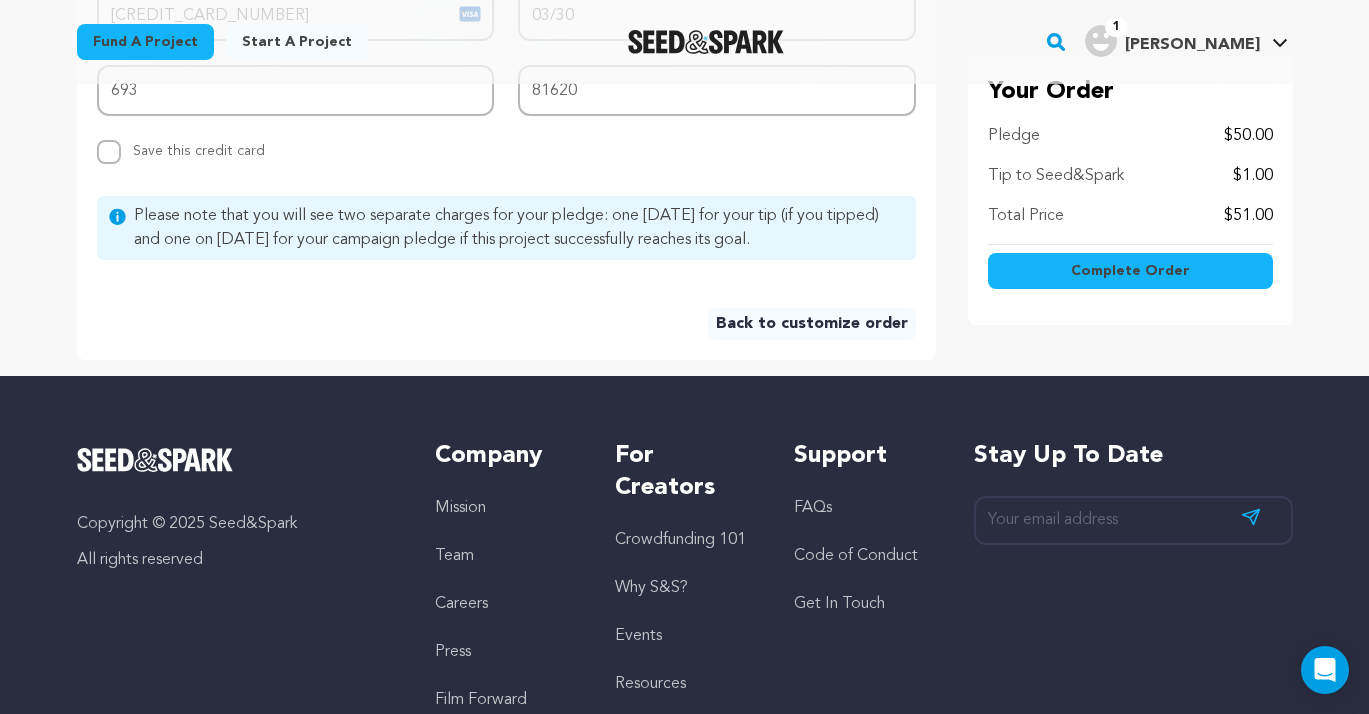 click on "Complete Order" at bounding box center (1130, 271) 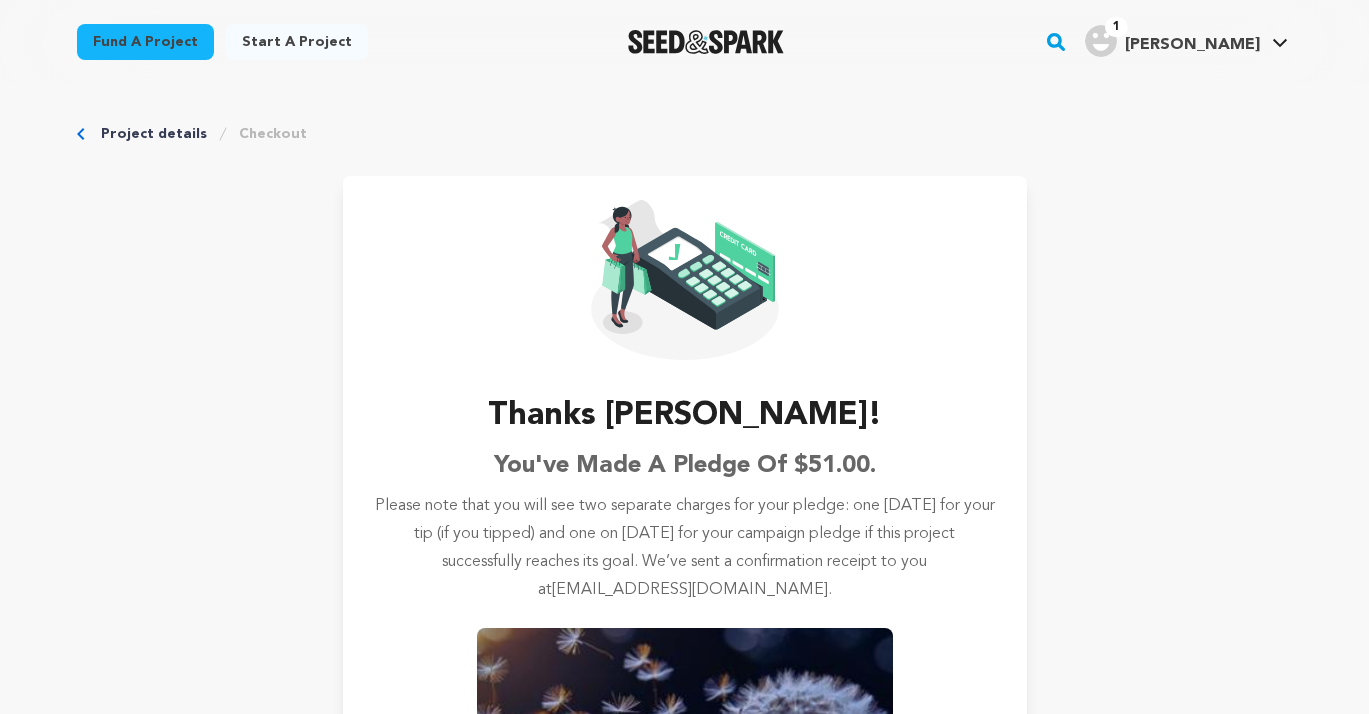 scroll, scrollTop: 0, scrollLeft: 0, axis: both 